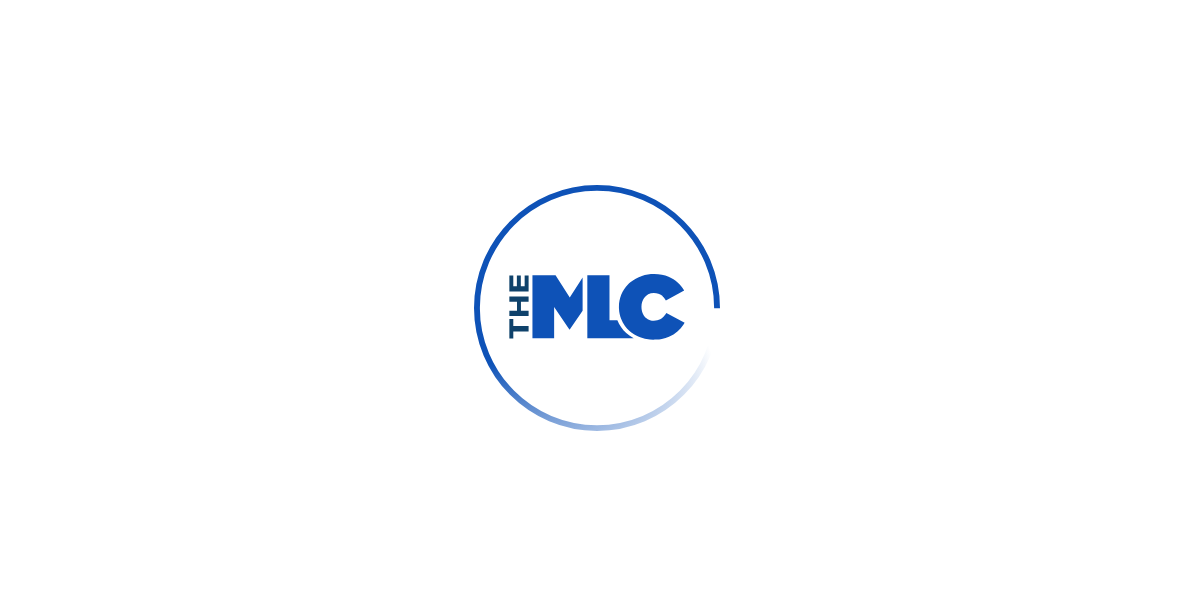 scroll, scrollTop: 0, scrollLeft: 0, axis: both 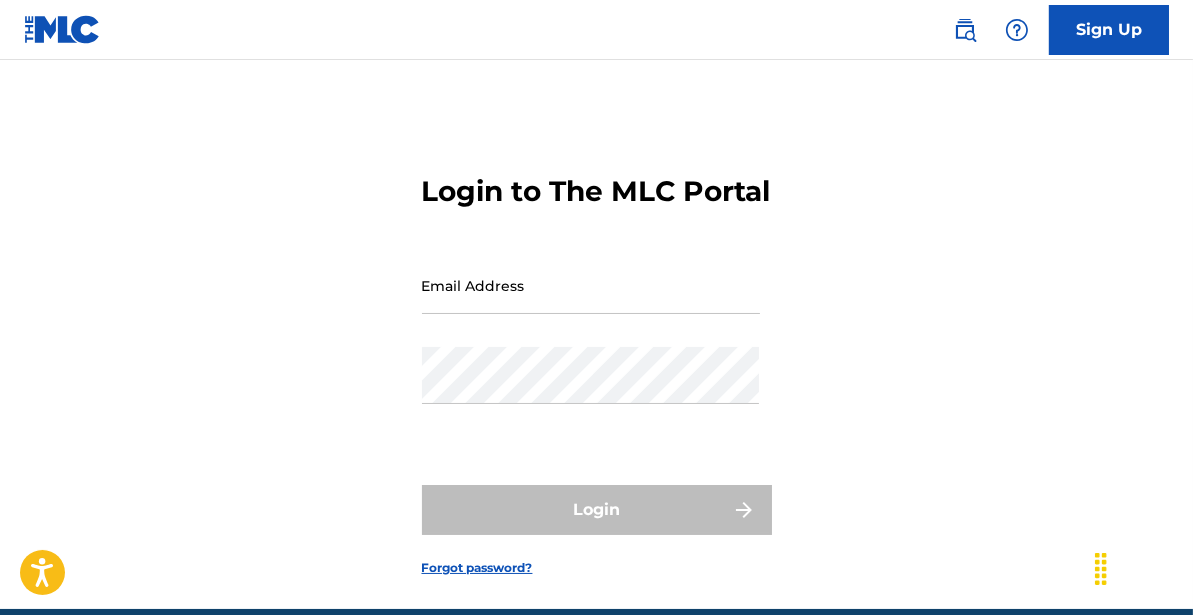 click on "Email Address" at bounding box center (591, 285) 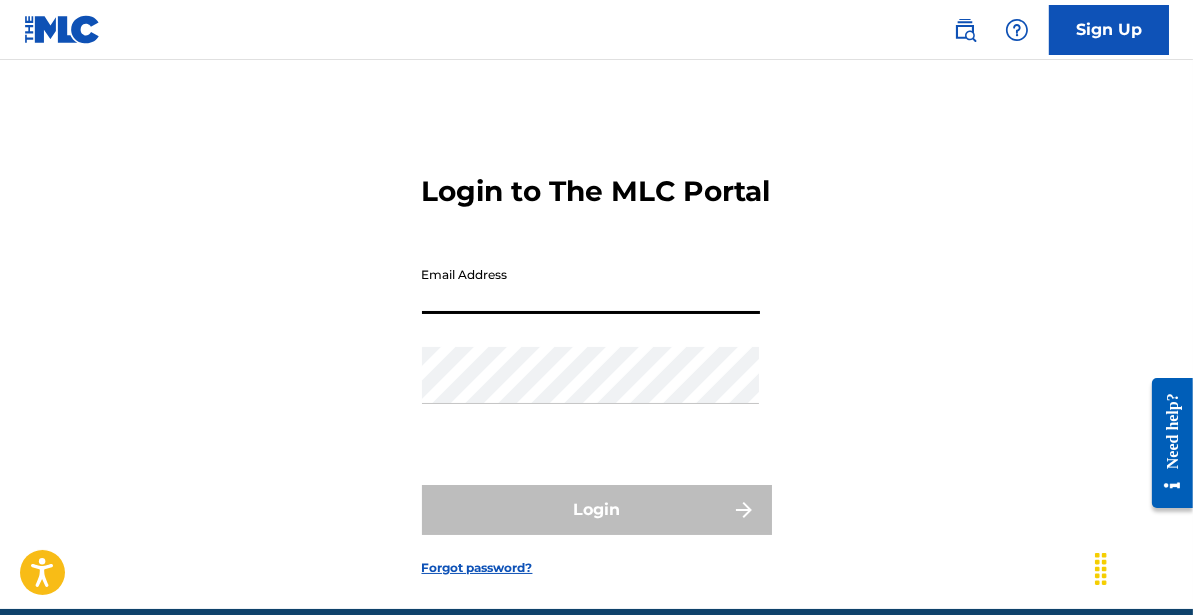 type on "****@example.com" 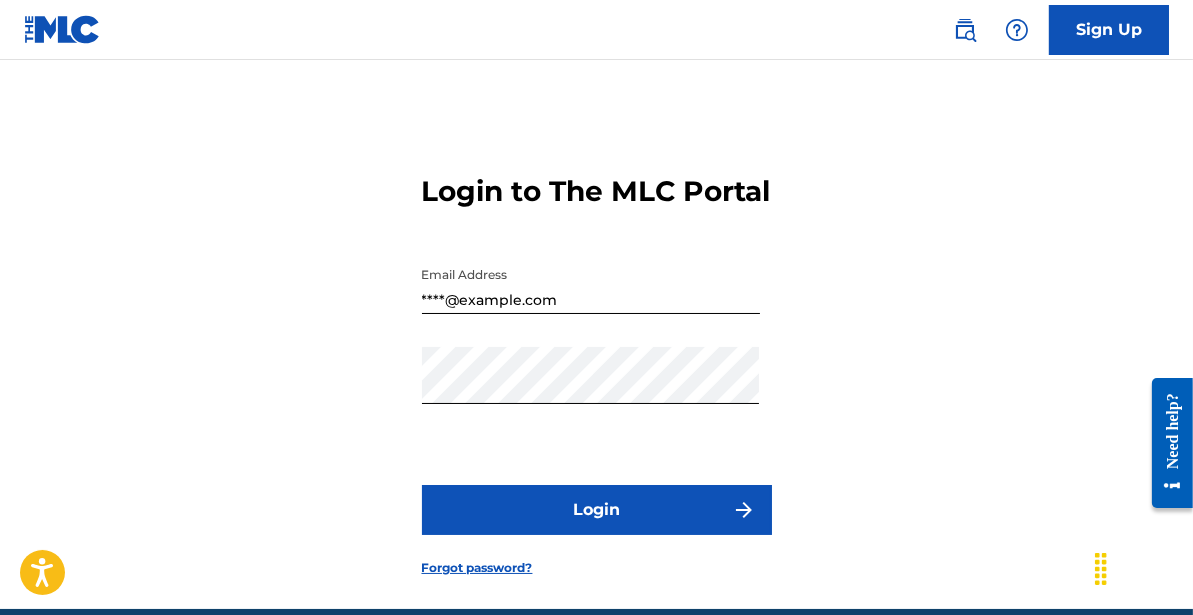 click on "Login" at bounding box center (597, 510) 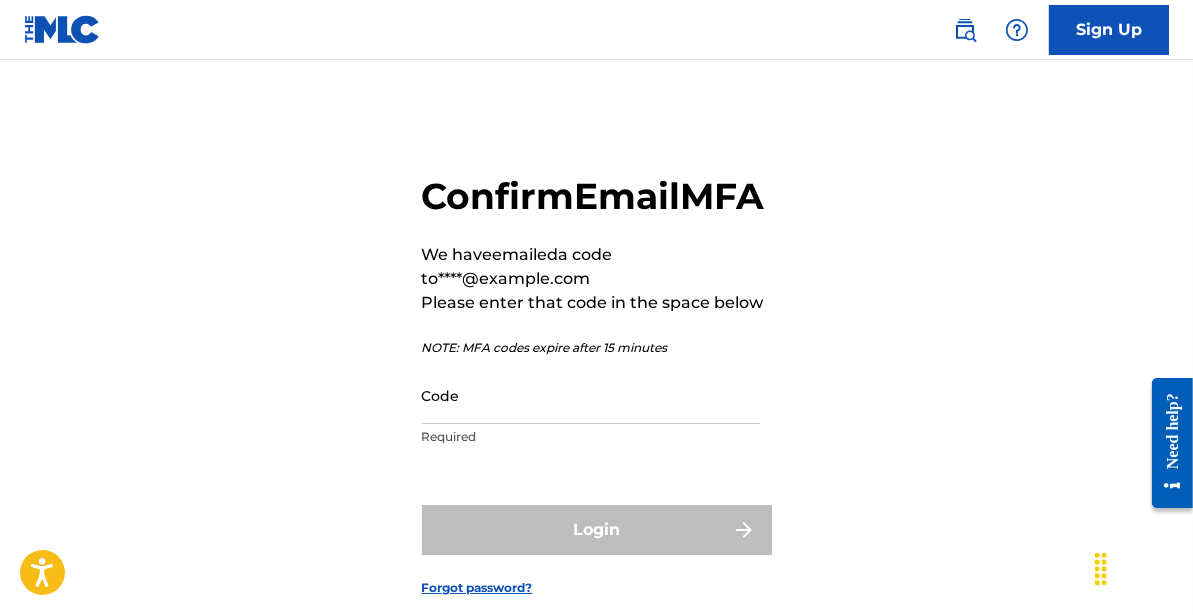 click on "Code" at bounding box center (591, 395) 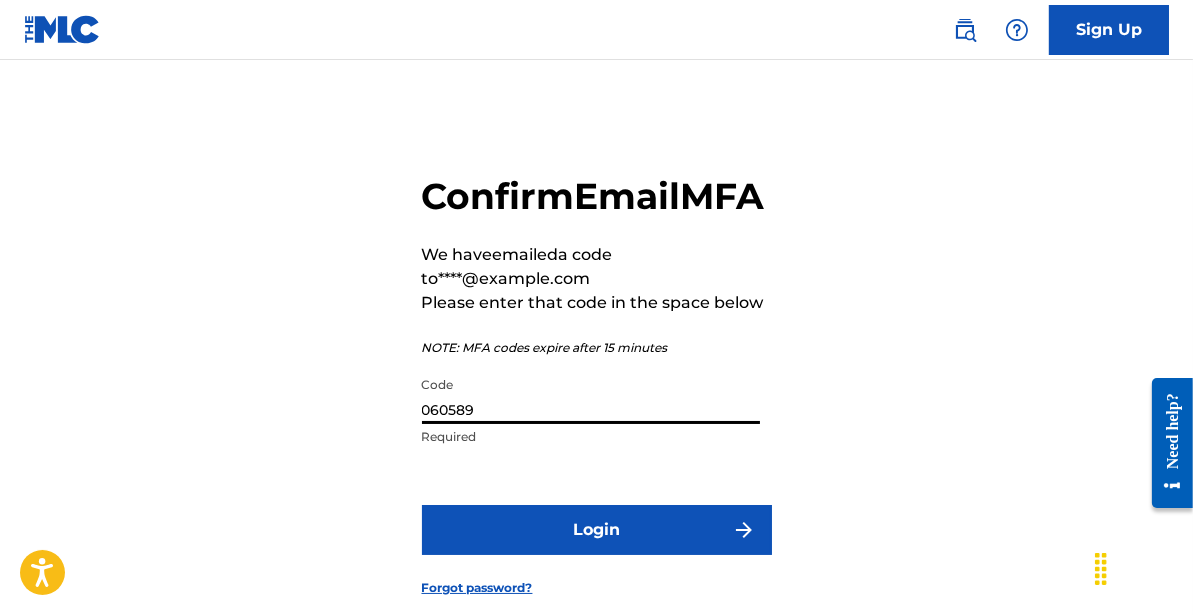 type on "060589" 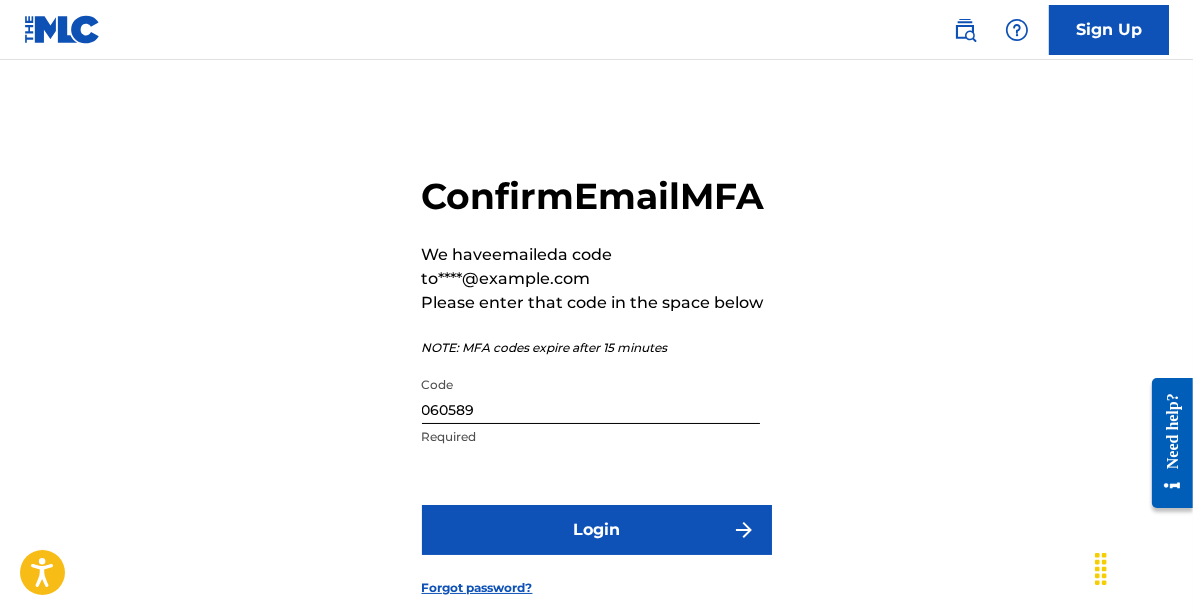 click on "Login" at bounding box center [597, 530] 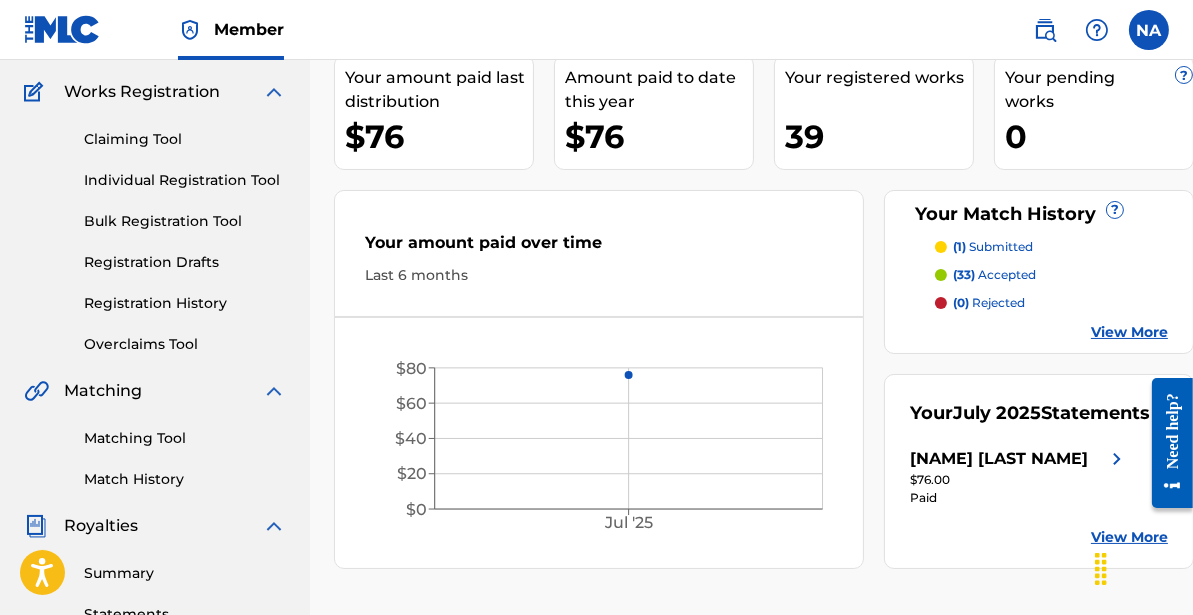 scroll, scrollTop: 201, scrollLeft: 0, axis: vertical 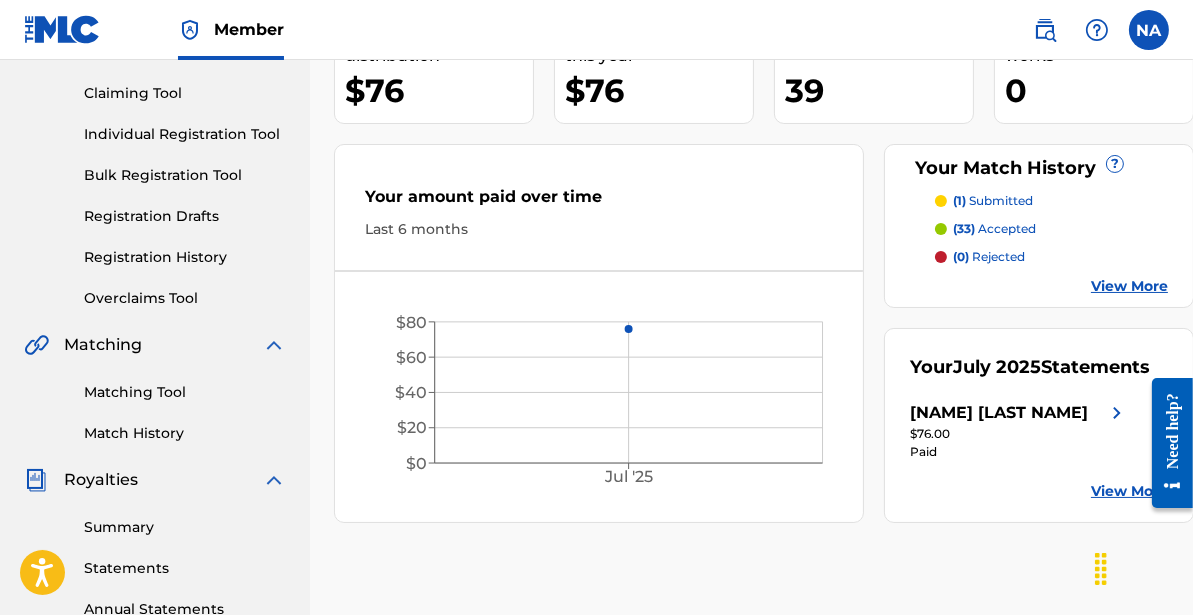 click on "View More" at bounding box center (1129, 286) 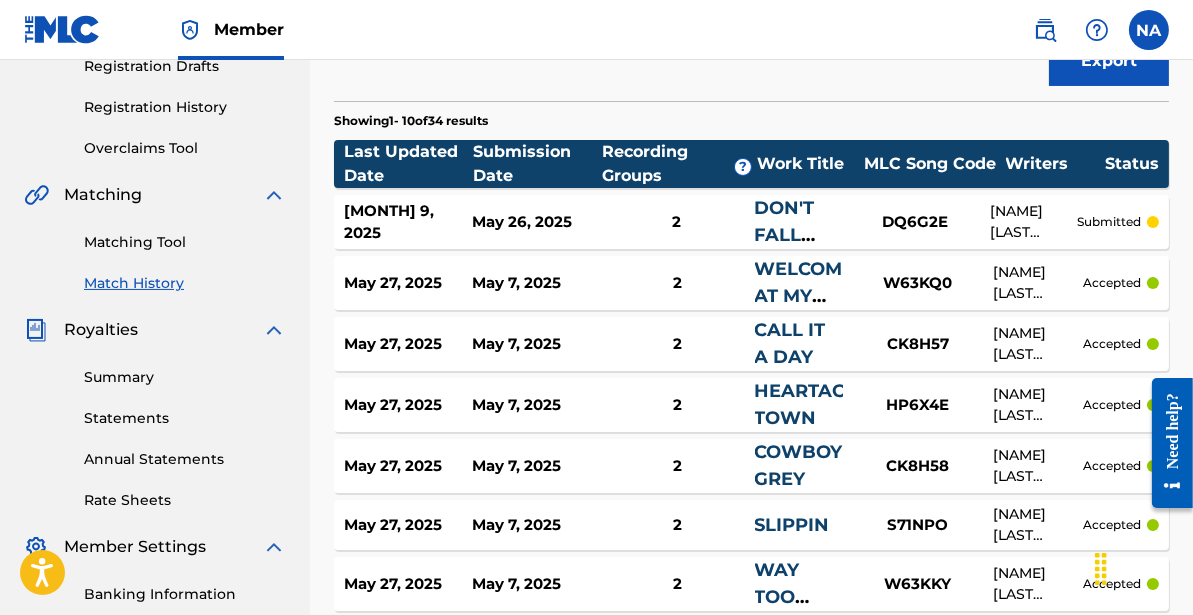 scroll, scrollTop: 378, scrollLeft: 0, axis: vertical 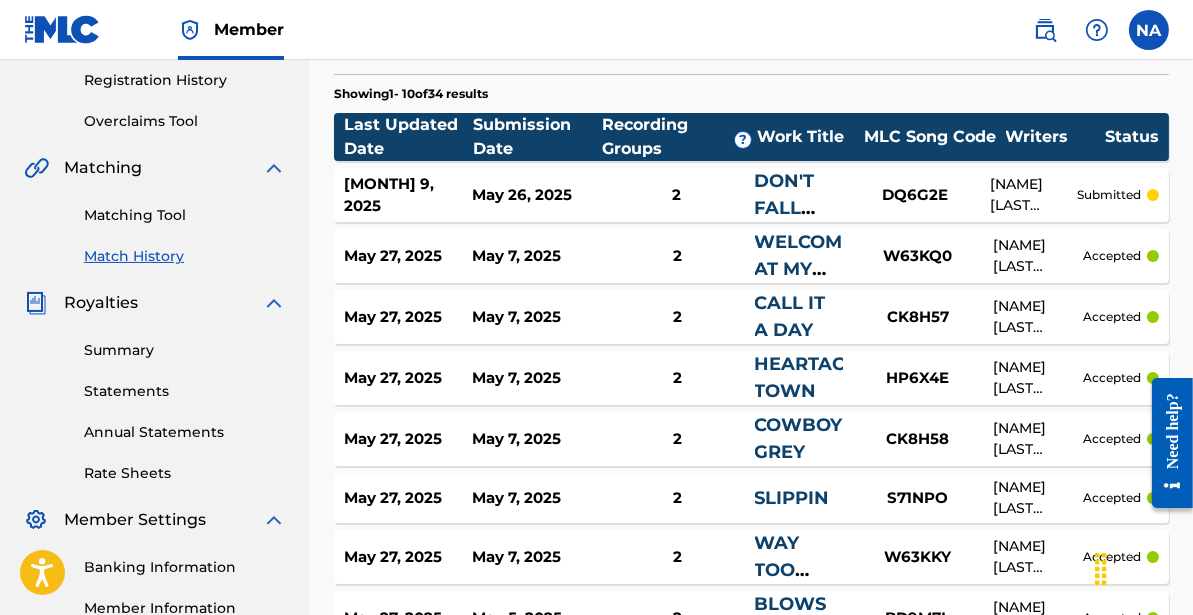 click on "Work Title" at bounding box center (806, 137) 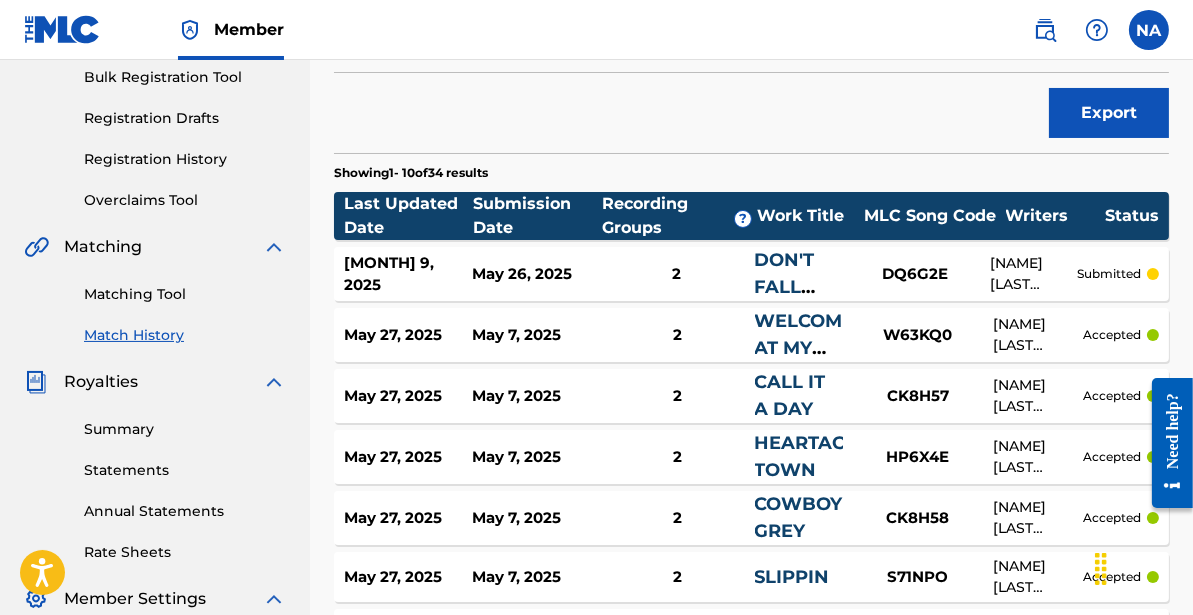 scroll, scrollTop: 298, scrollLeft: 0, axis: vertical 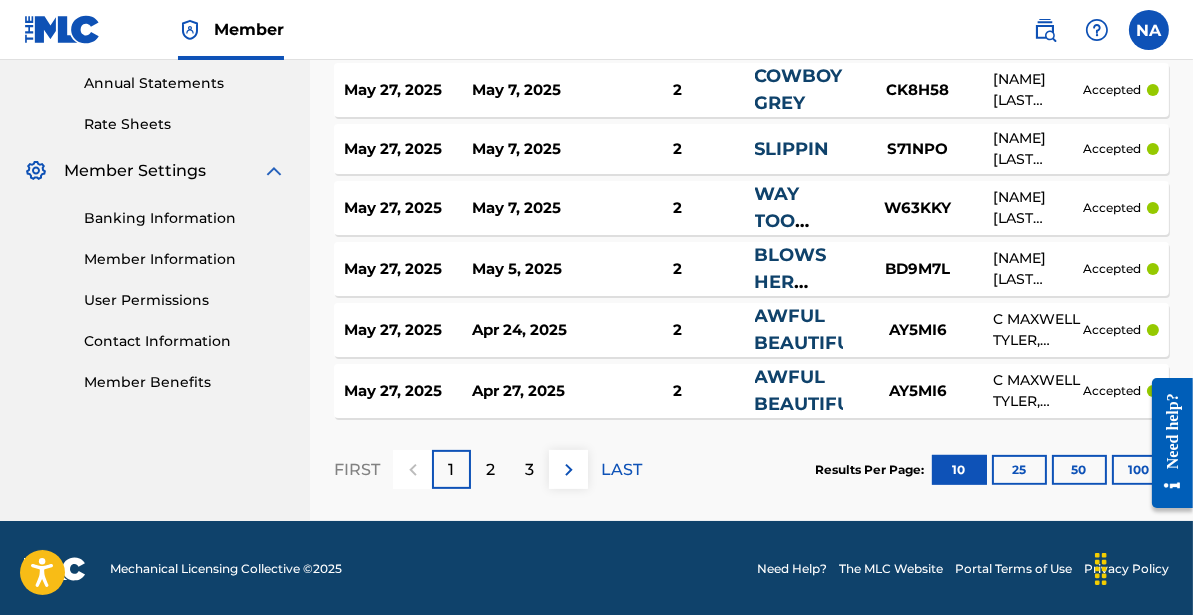 click on "2" at bounding box center (490, 469) 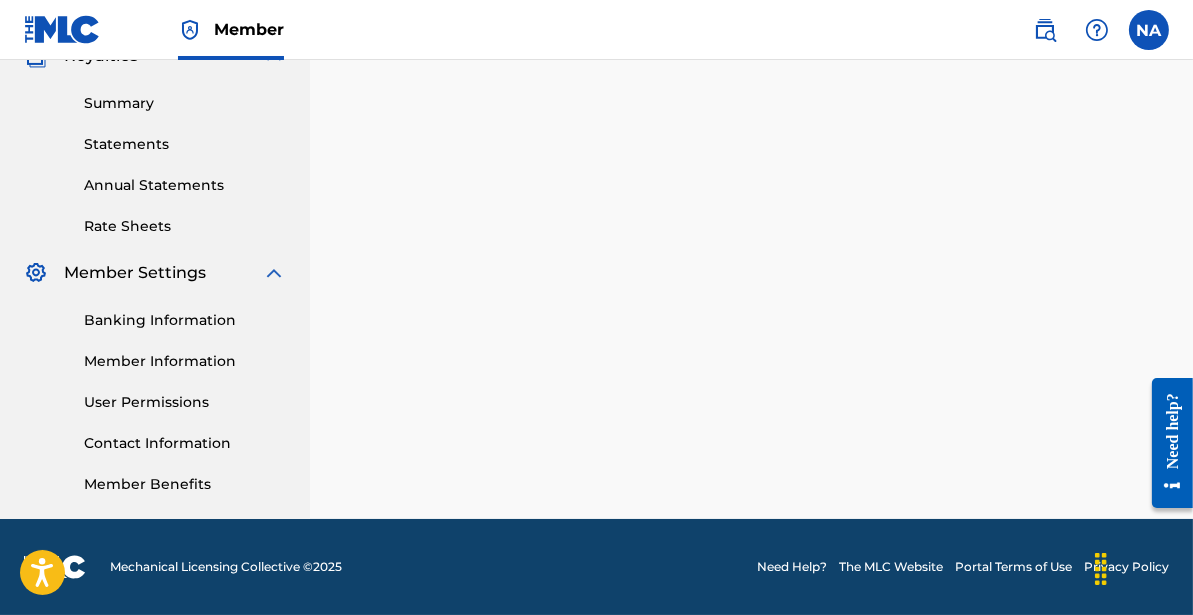 scroll, scrollTop: 727, scrollLeft: 0, axis: vertical 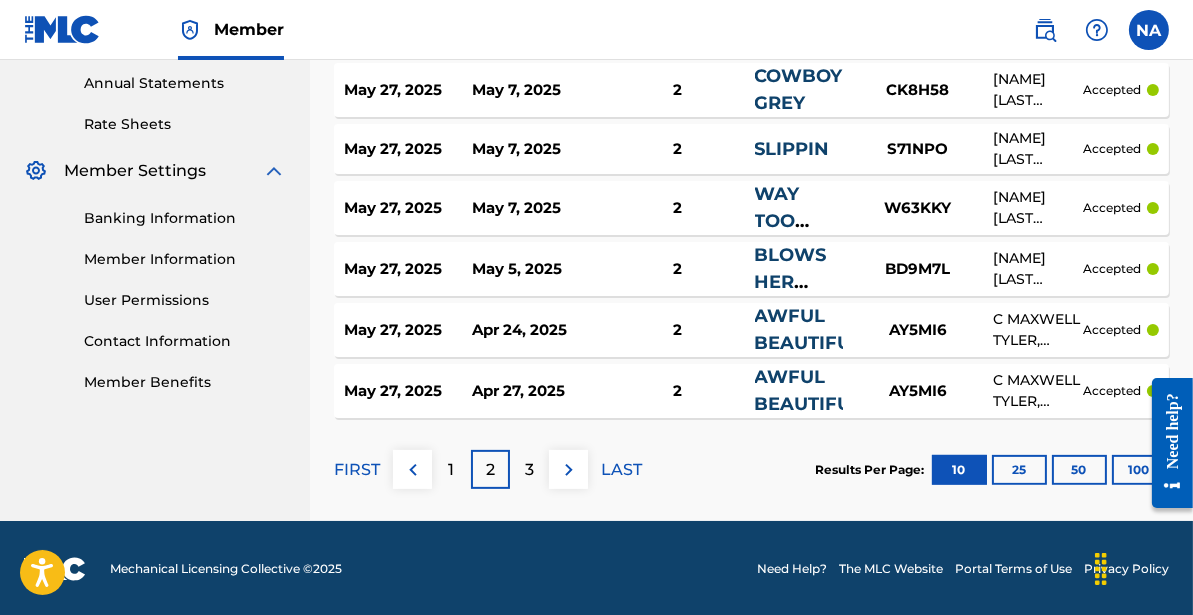 click on "3" at bounding box center [529, 470] 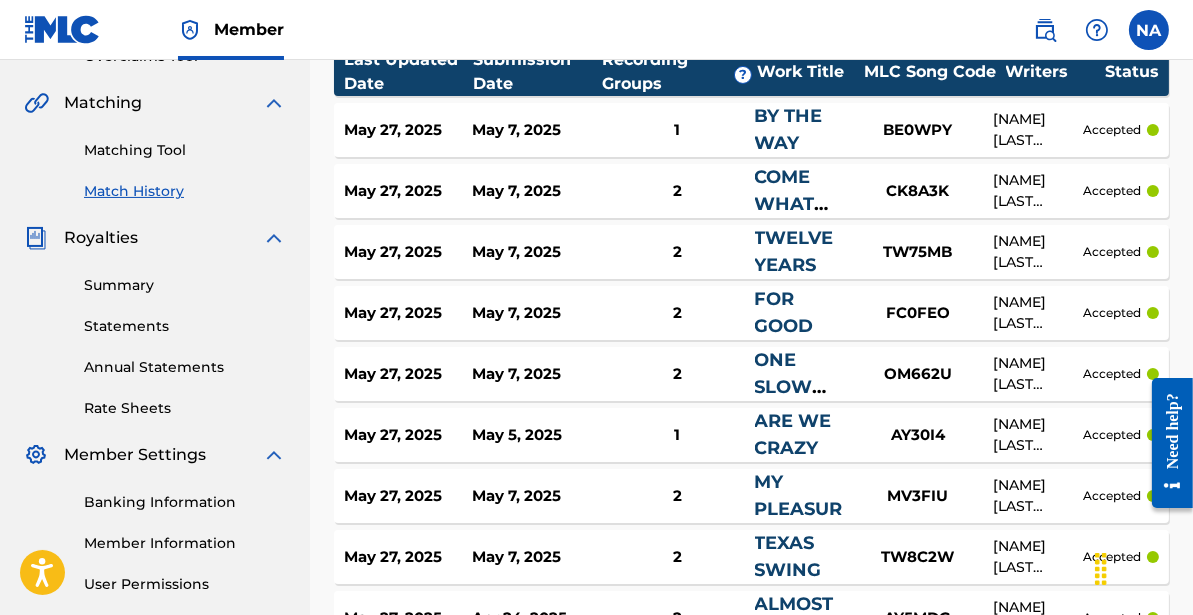 scroll, scrollTop: 470, scrollLeft: 0, axis: vertical 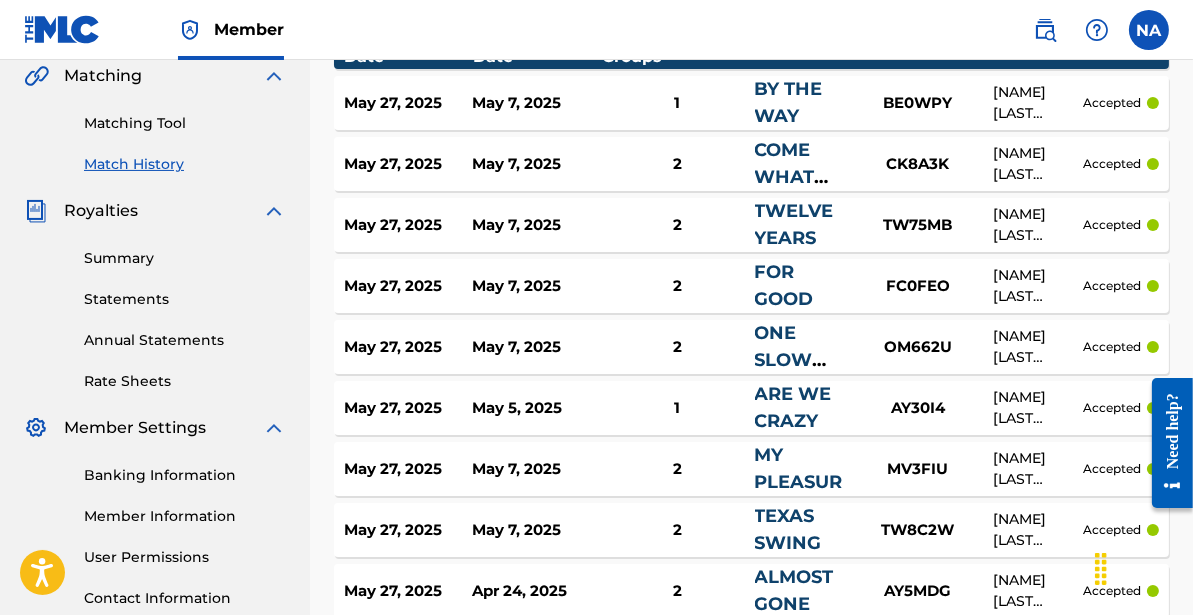 click on "Matching Tool" at bounding box center [185, 123] 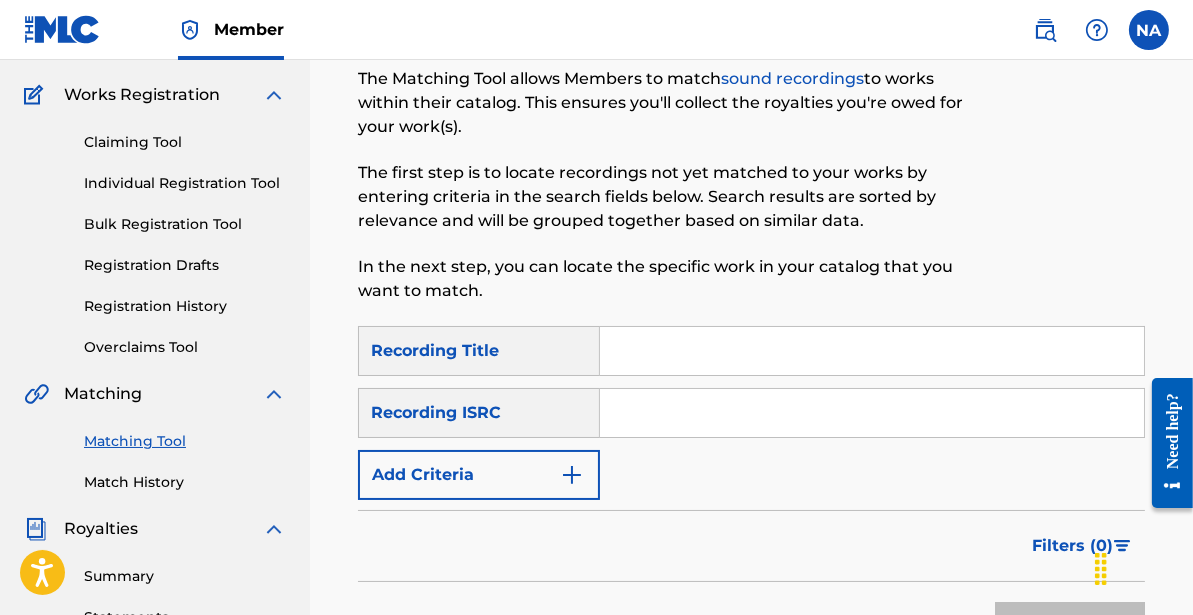 scroll, scrollTop: 166, scrollLeft: 0, axis: vertical 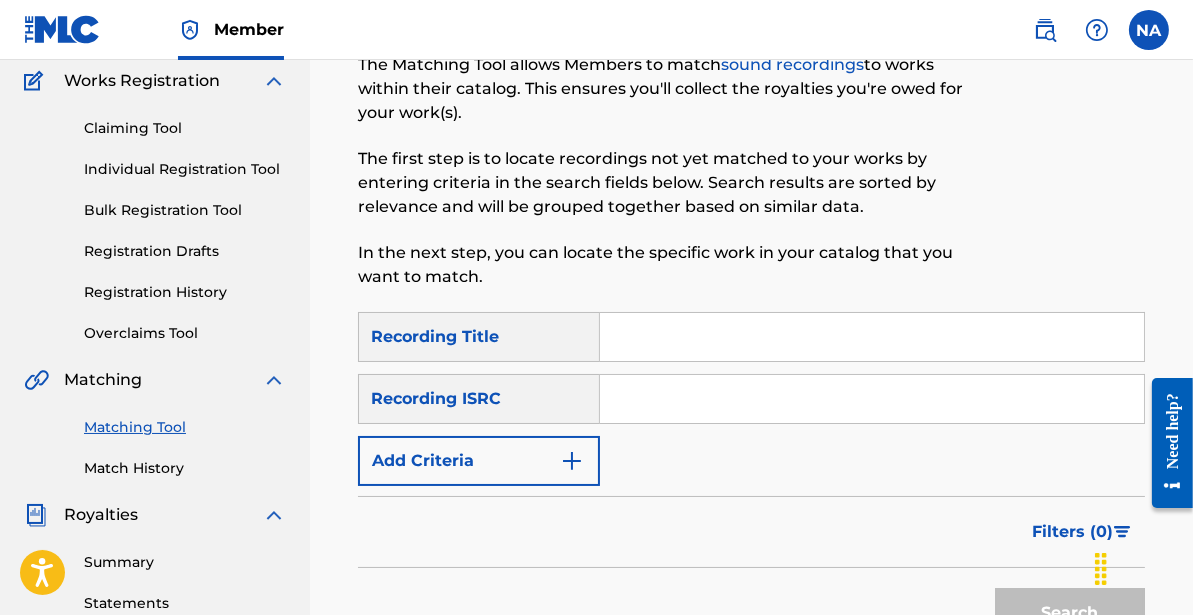 click at bounding box center (872, 337) 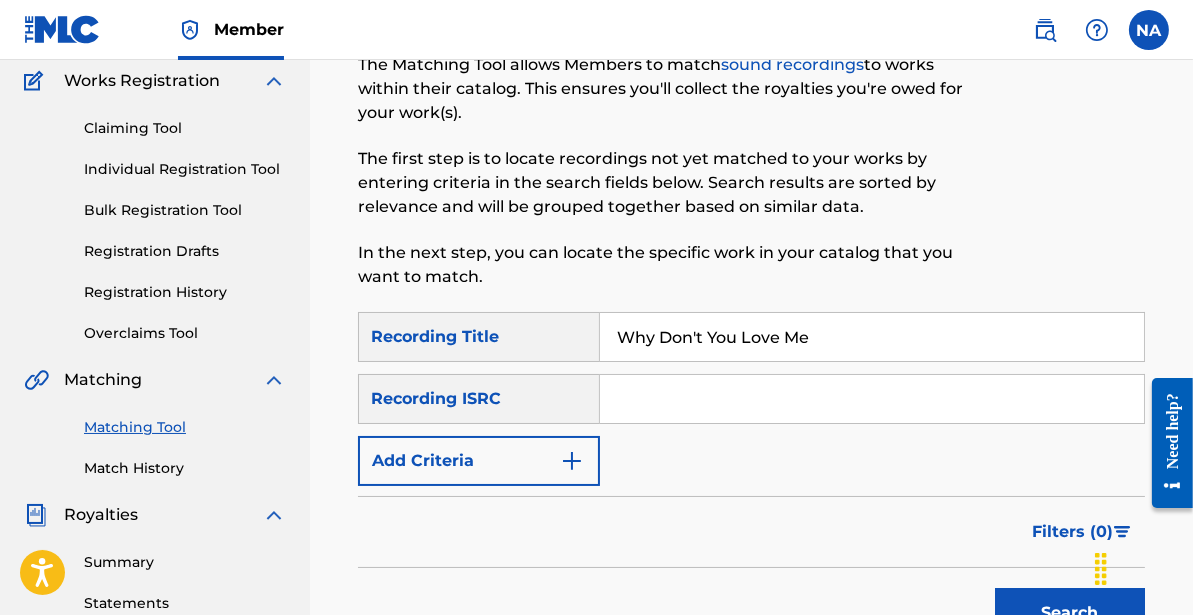 type on "Why Don't You Love Me" 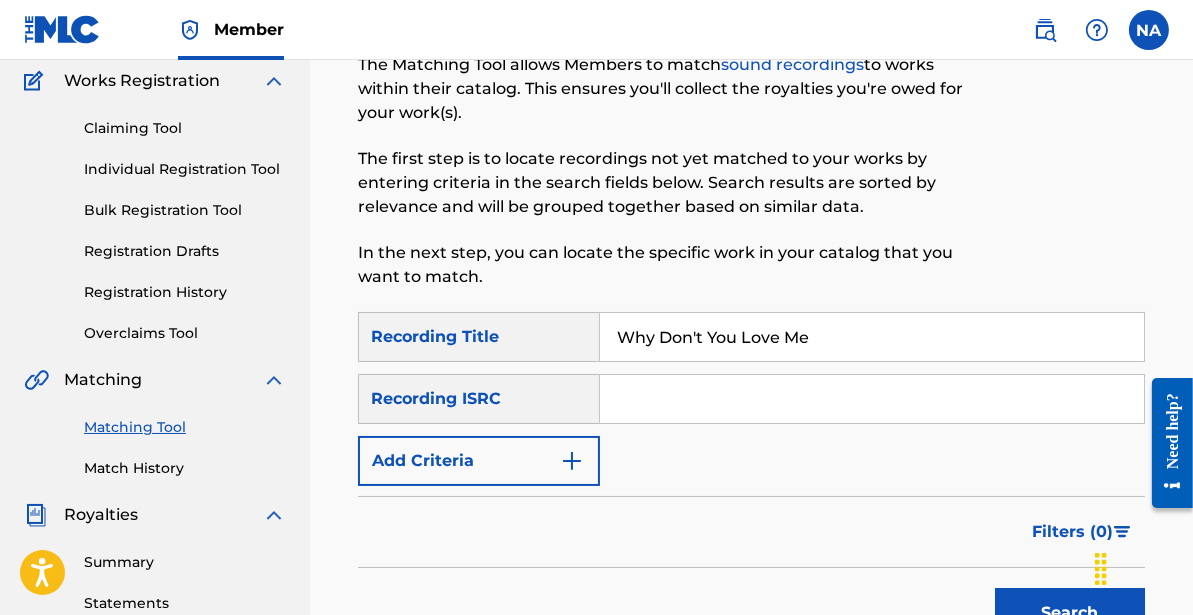 click at bounding box center (872, 399) 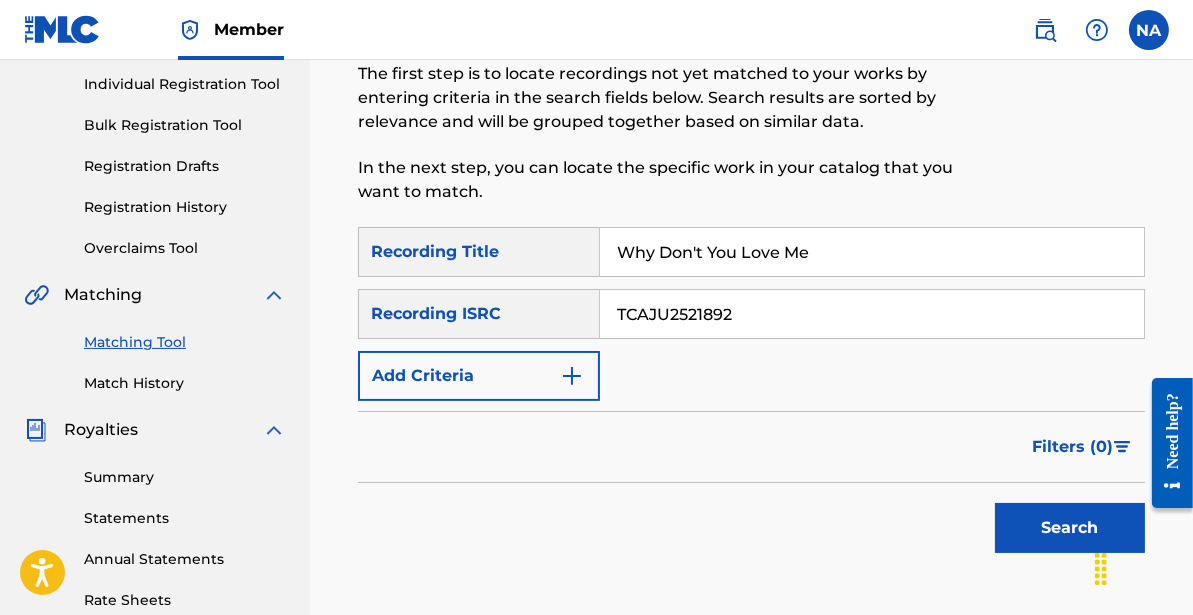 scroll, scrollTop: 315, scrollLeft: 0, axis: vertical 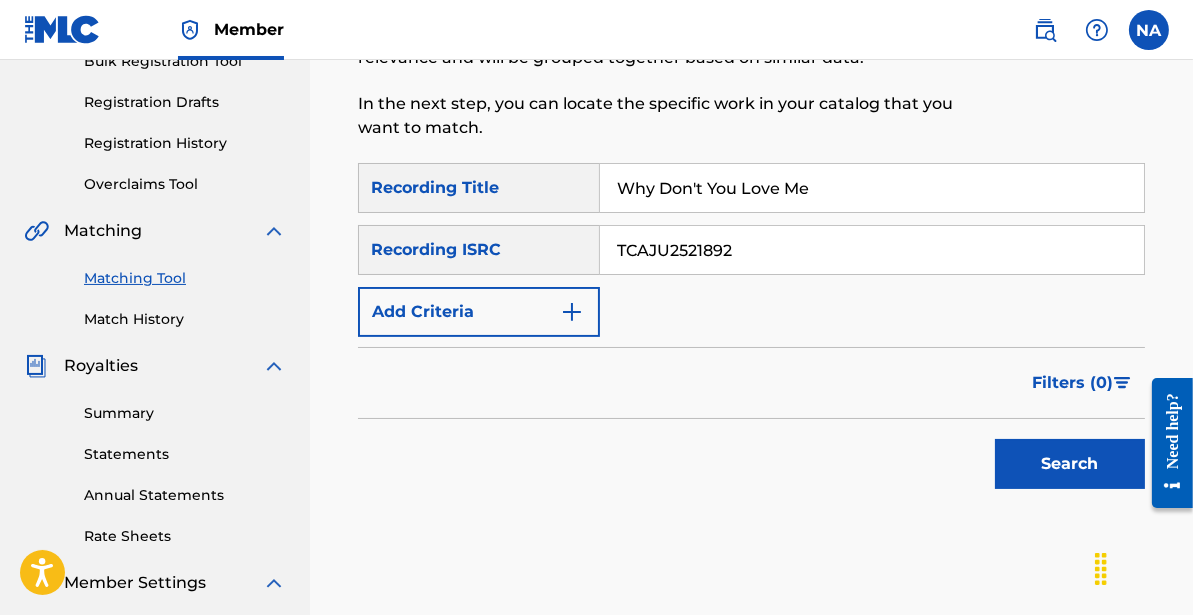 type on "TCAJU2521892" 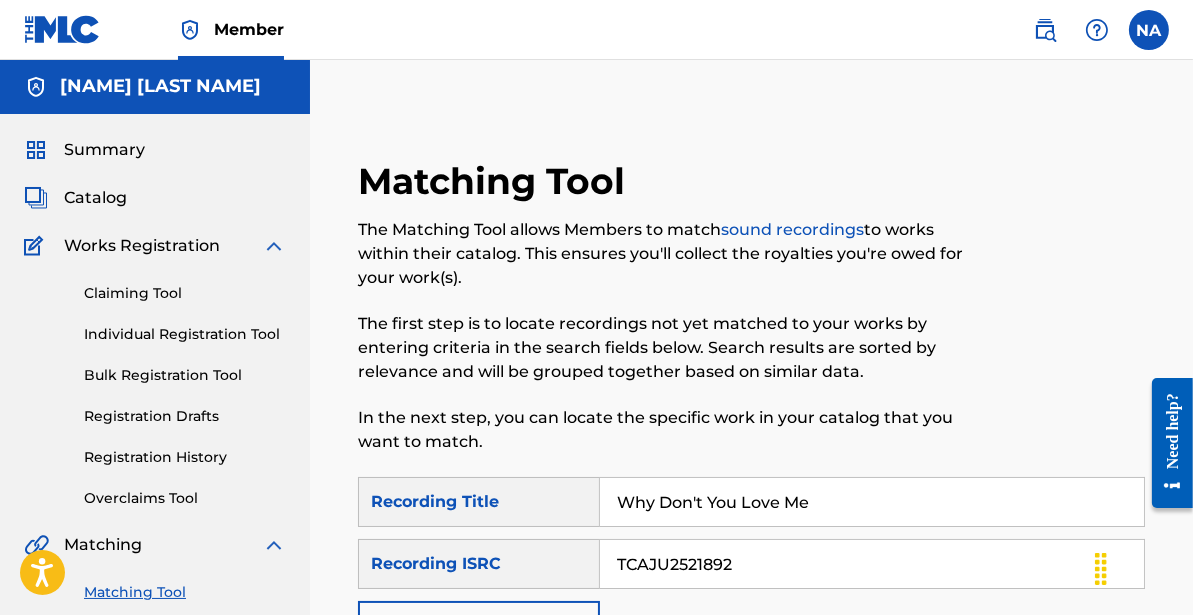 scroll, scrollTop: 0, scrollLeft: 0, axis: both 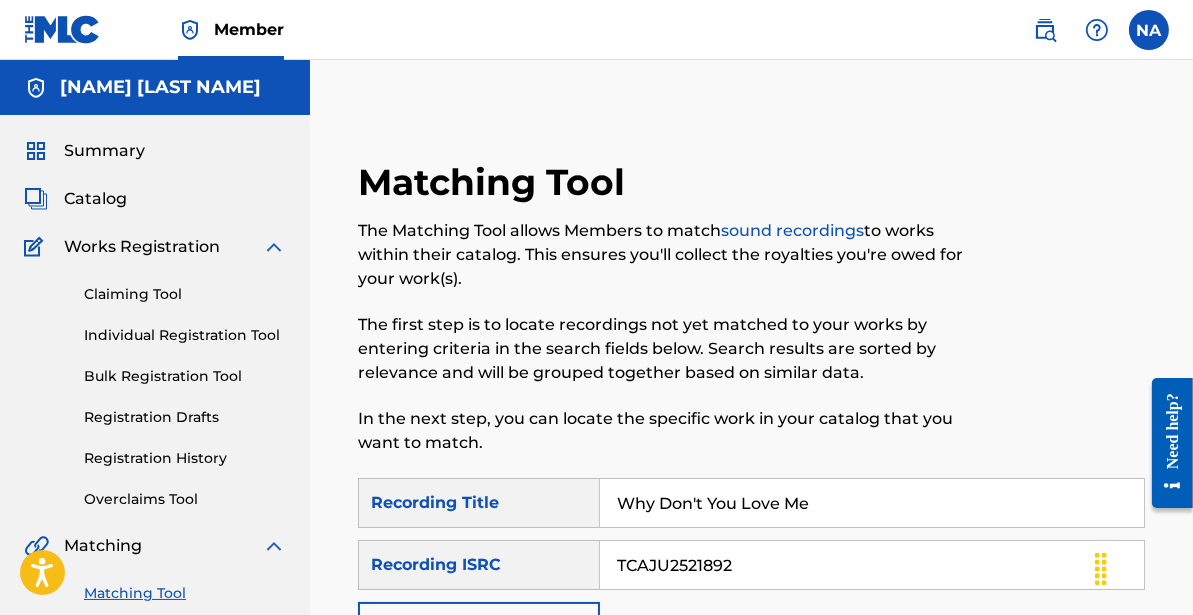 click on "Summary" at bounding box center [104, 151] 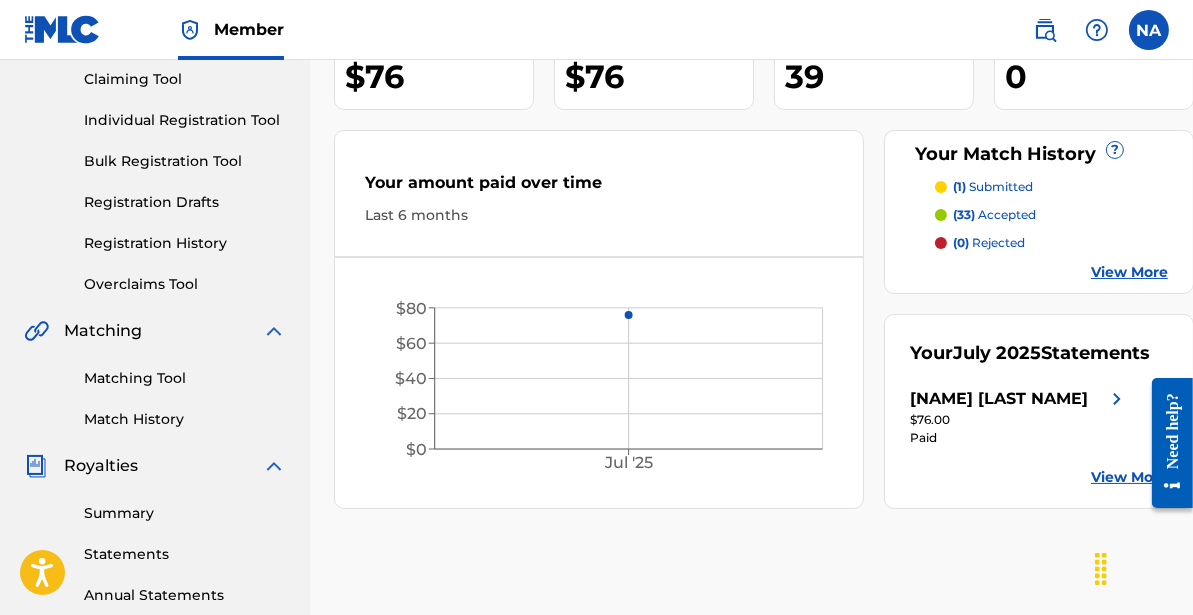 scroll, scrollTop: 93, scrollLeft: 0, axis: vertical 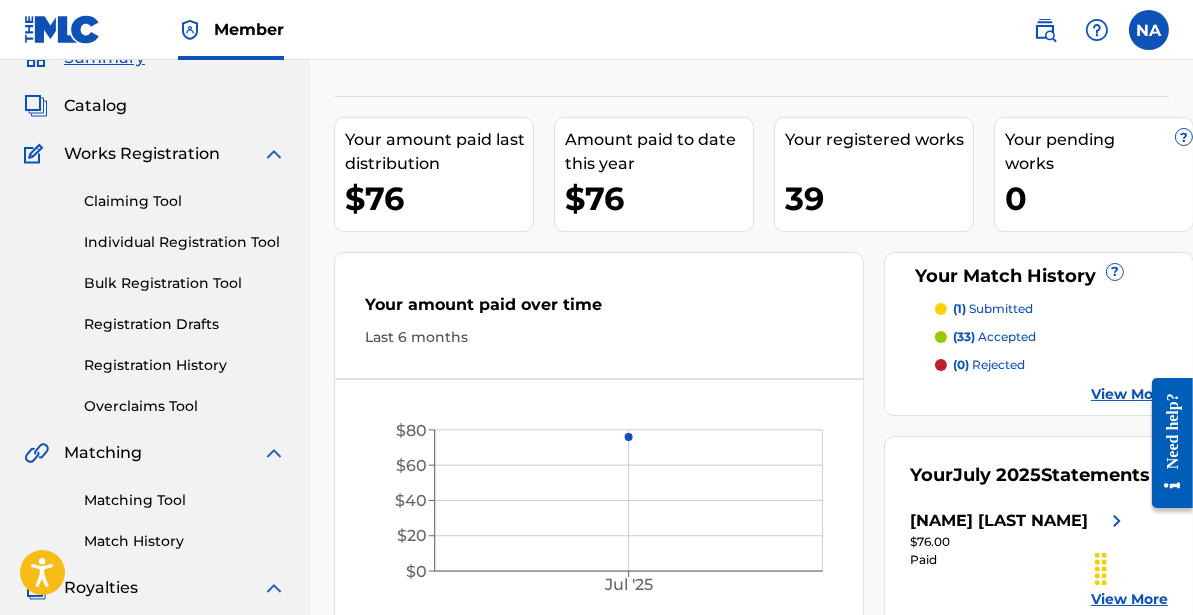 click on "Claiming Tool" at bounding box center (185, 201) 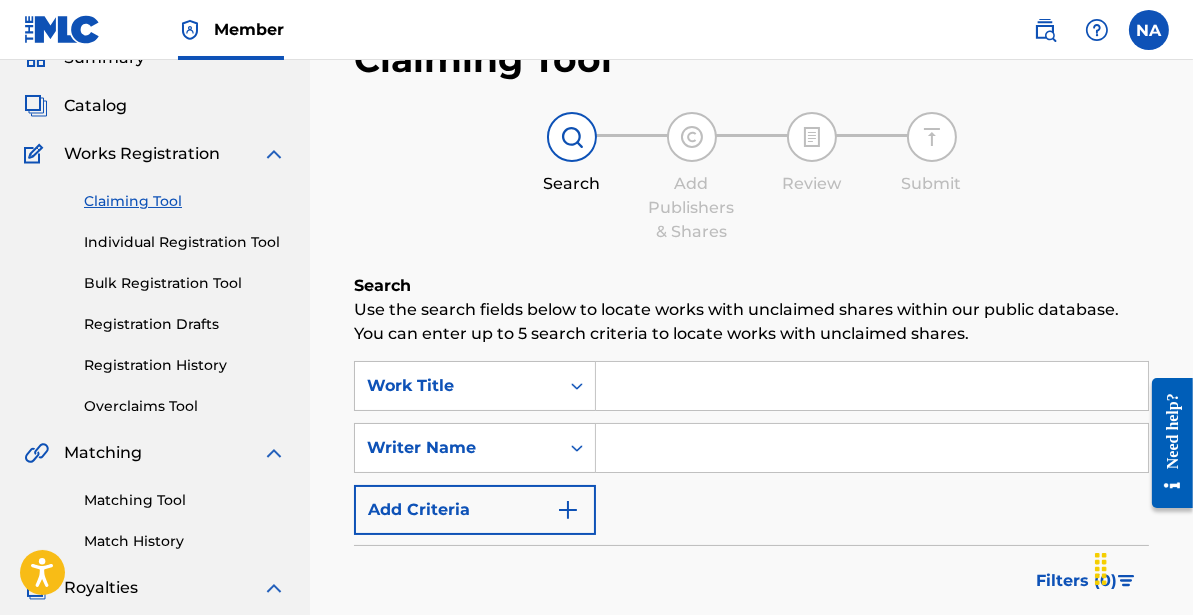 scroll, scrollTop: 0, scrollLeft: 0, axis: both 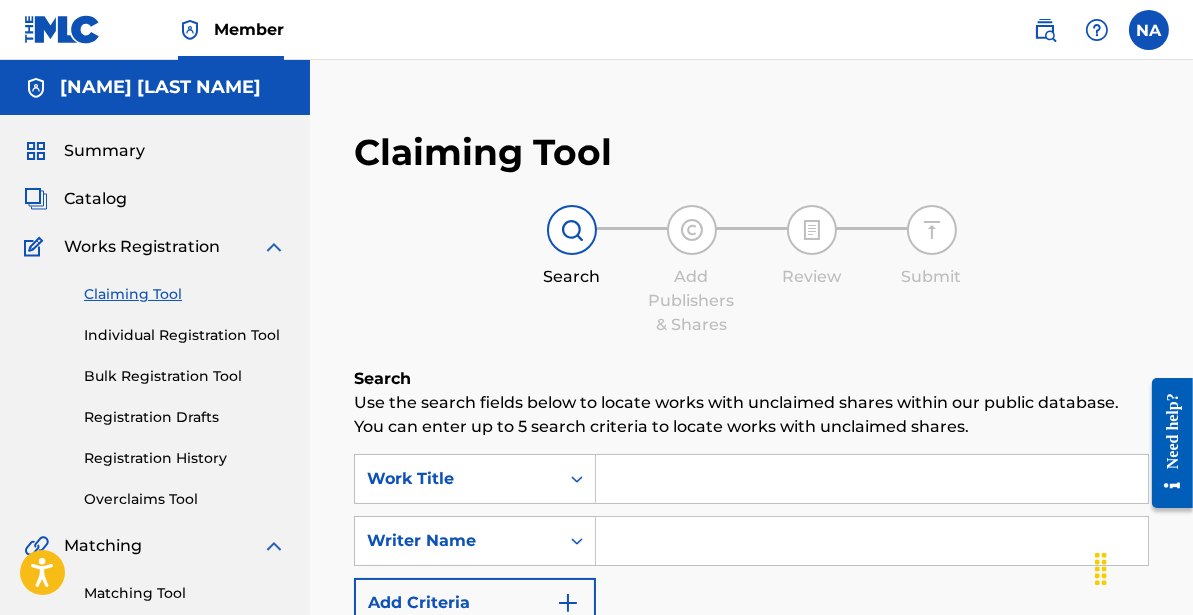 click at bounding box center (872, 479) 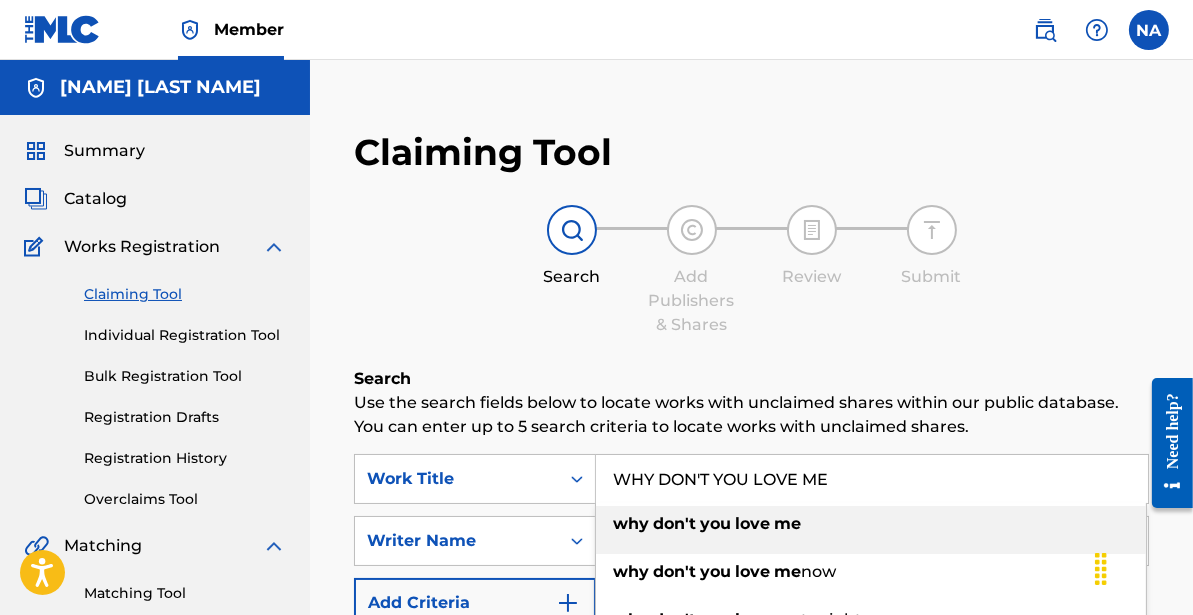 type on "WHY DON'T YOU LOVE ME" 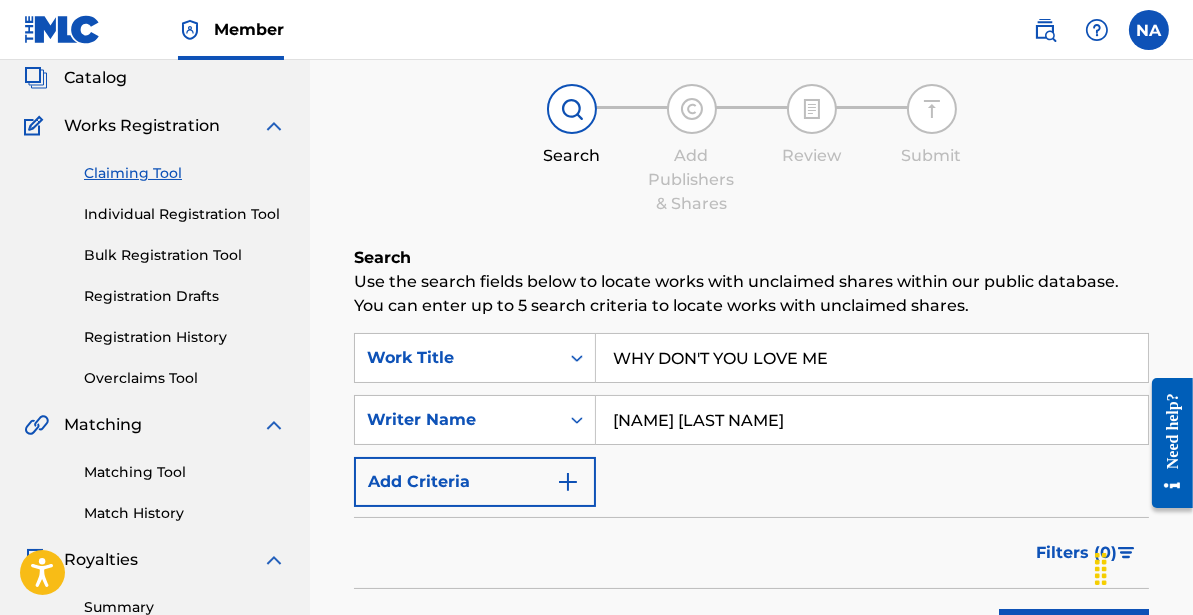 scroll, scrollTop: 541, scrollLeft: 0, axis: vertical 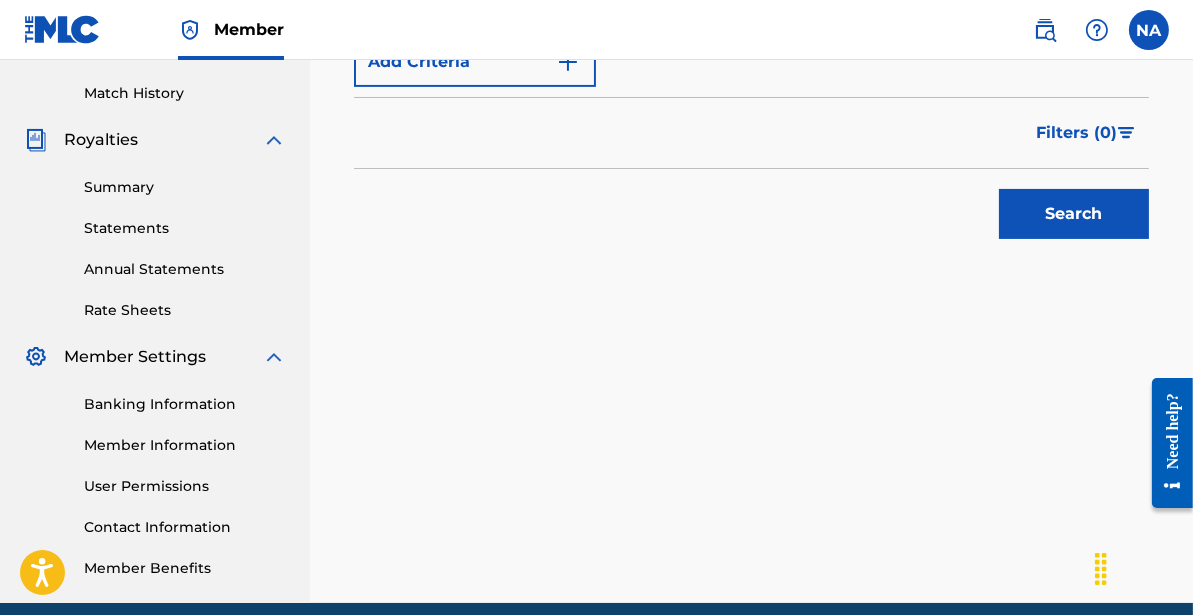 type on "[NAME] [LAST NAME]" 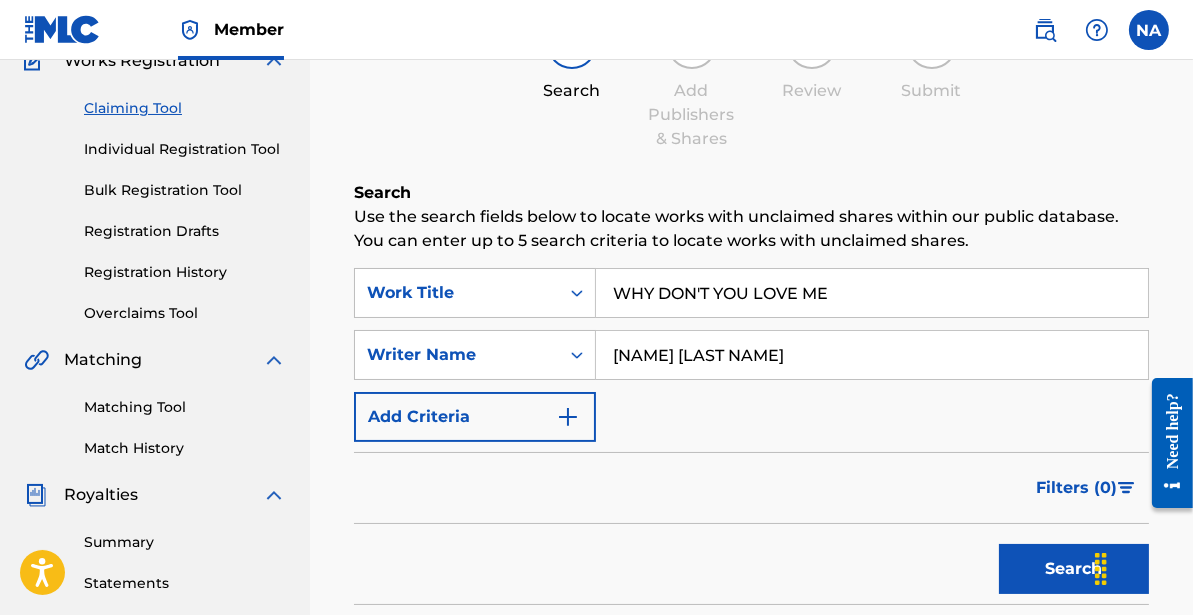 scroll, scrollTop: 153, scrollLeft: 0, axis: vertical 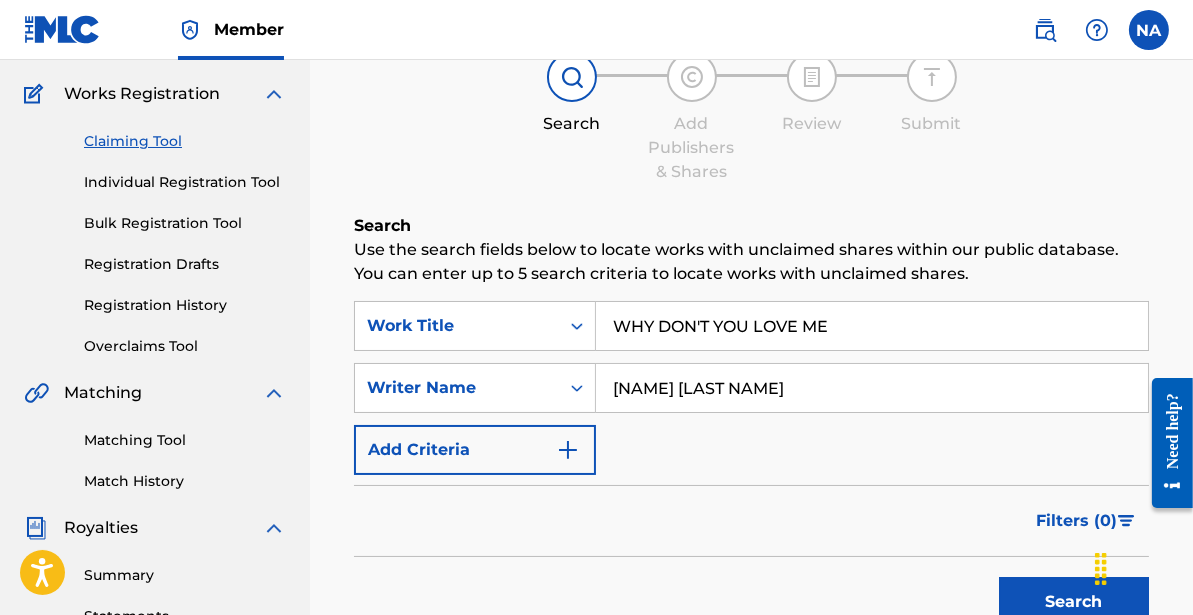 click on "Individual Registration Tool" at bounding box center (185, 182) 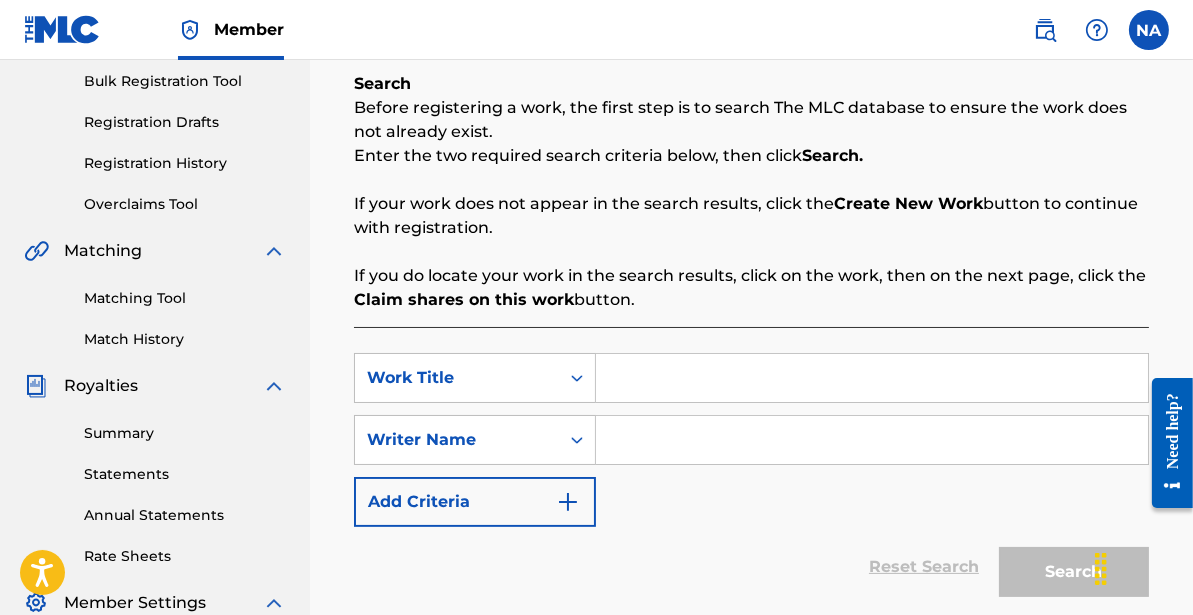 scroll, scrollTop: 298, scrollLeft: 0, axis: vertical 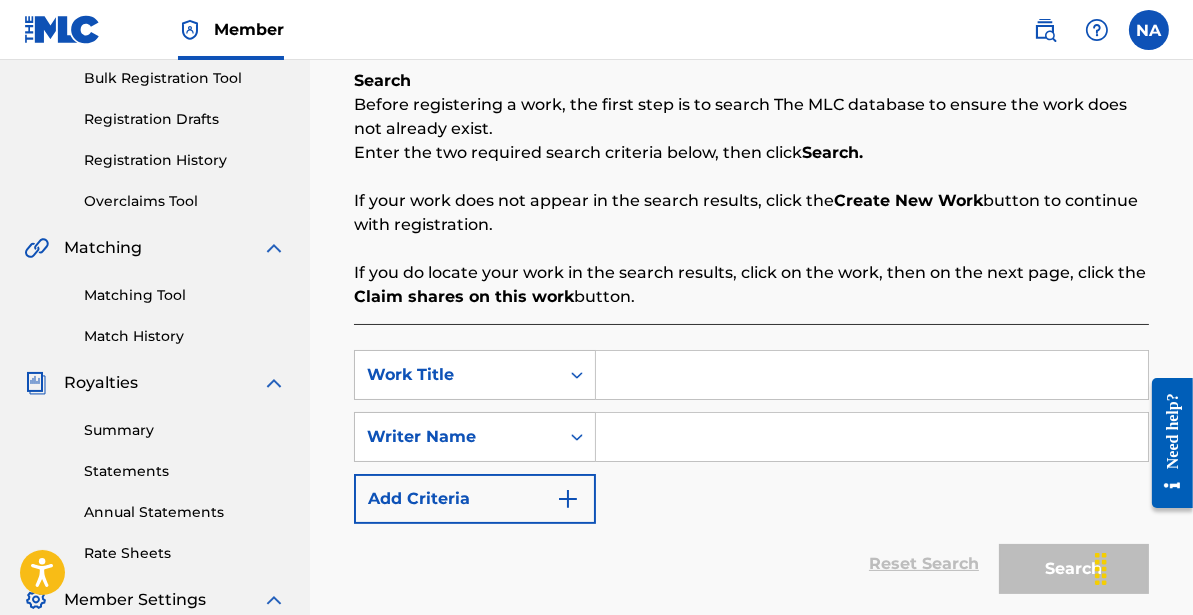 click at bounding box center (872, 375) 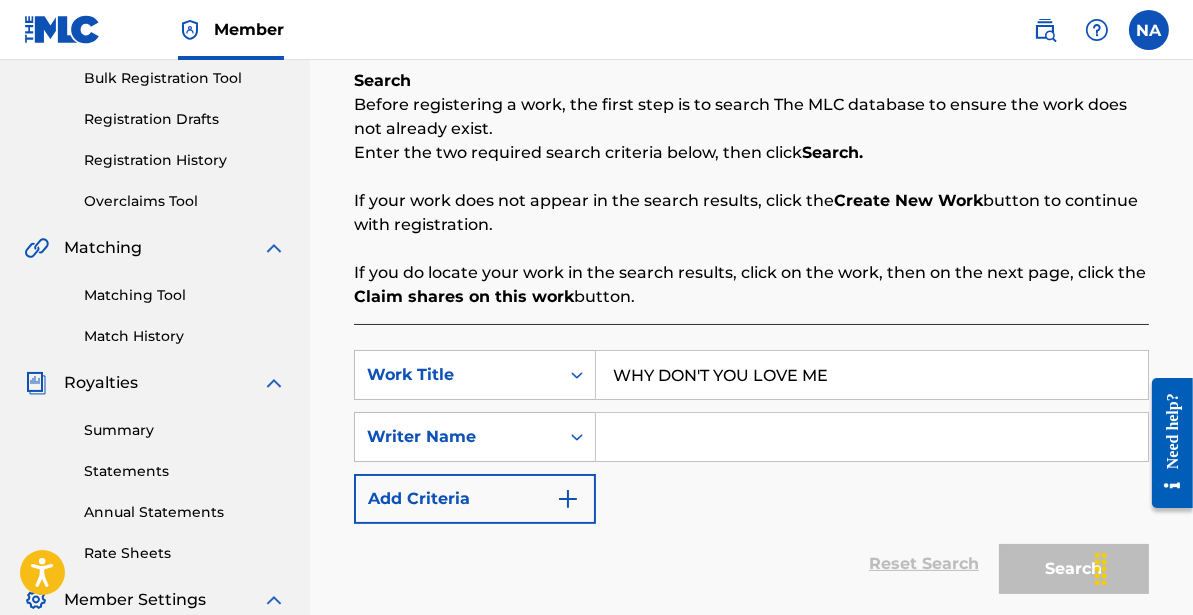 type on "WHY DON'T YOU LOVE ME" 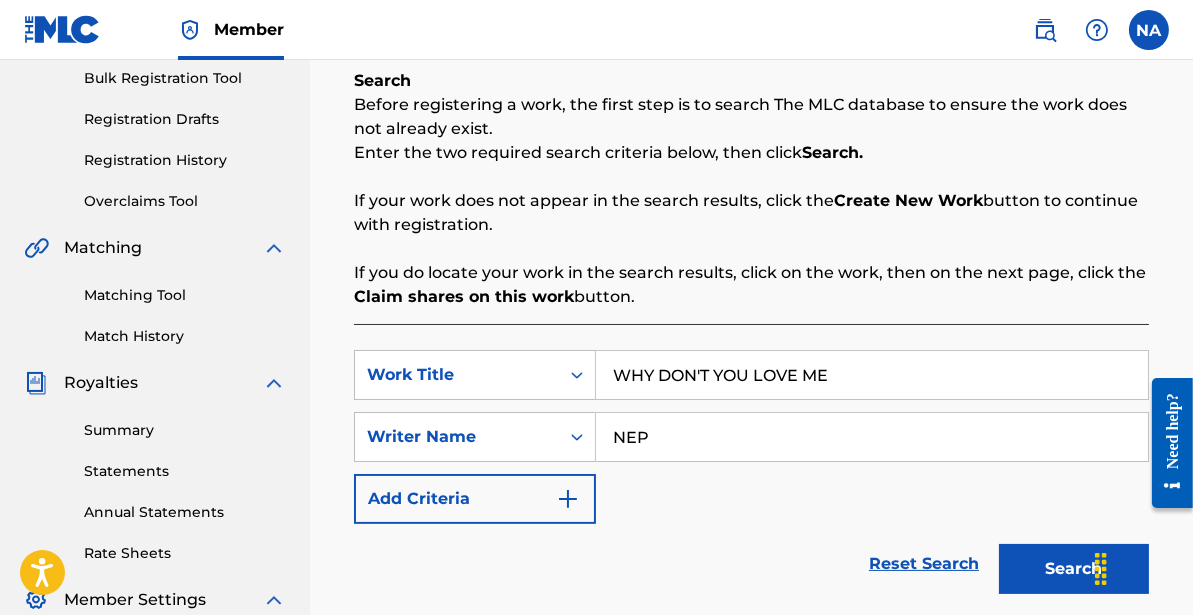 type on "[NAME] [LAST NAME]" 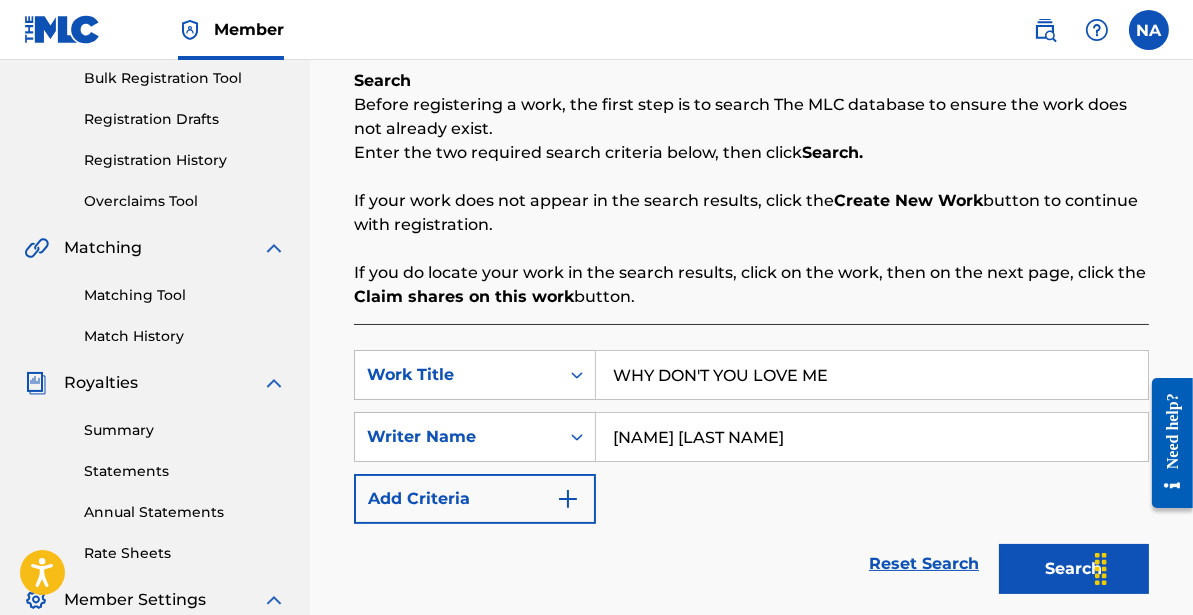 drag, startPoint x: 1032, startPoint y: 558, endPoint x: 1009, endPoint y: 553, distance: 23.537205 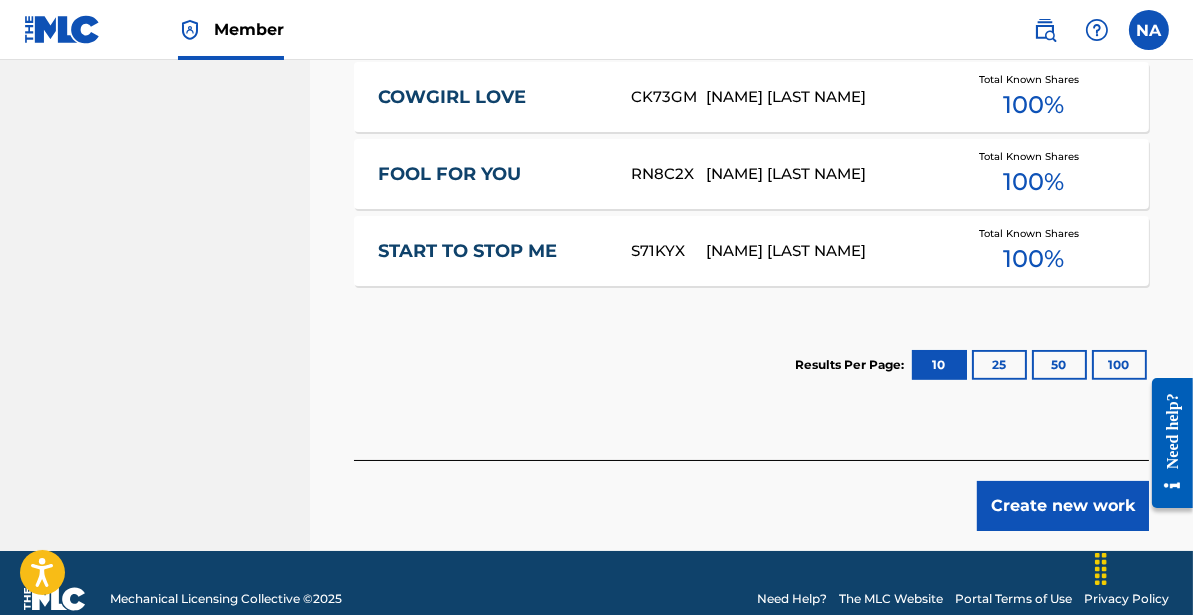 scroll, scrollTop: 1131, scrollLeft: 0, axis: vertical 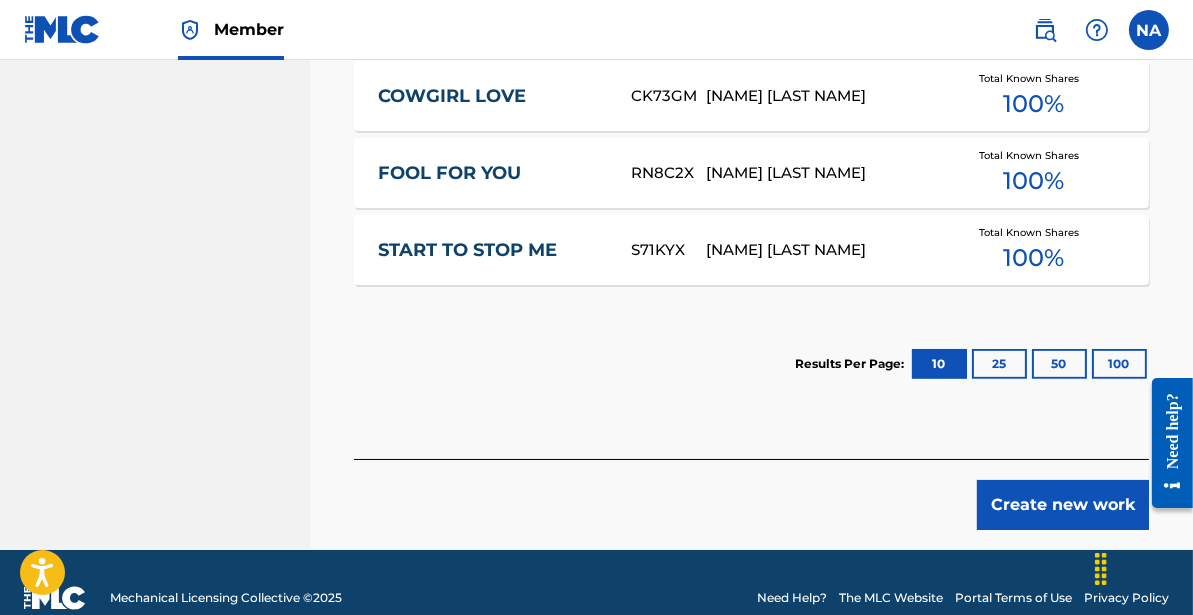 click on "Create new work" at bounding box center (1063, 505) 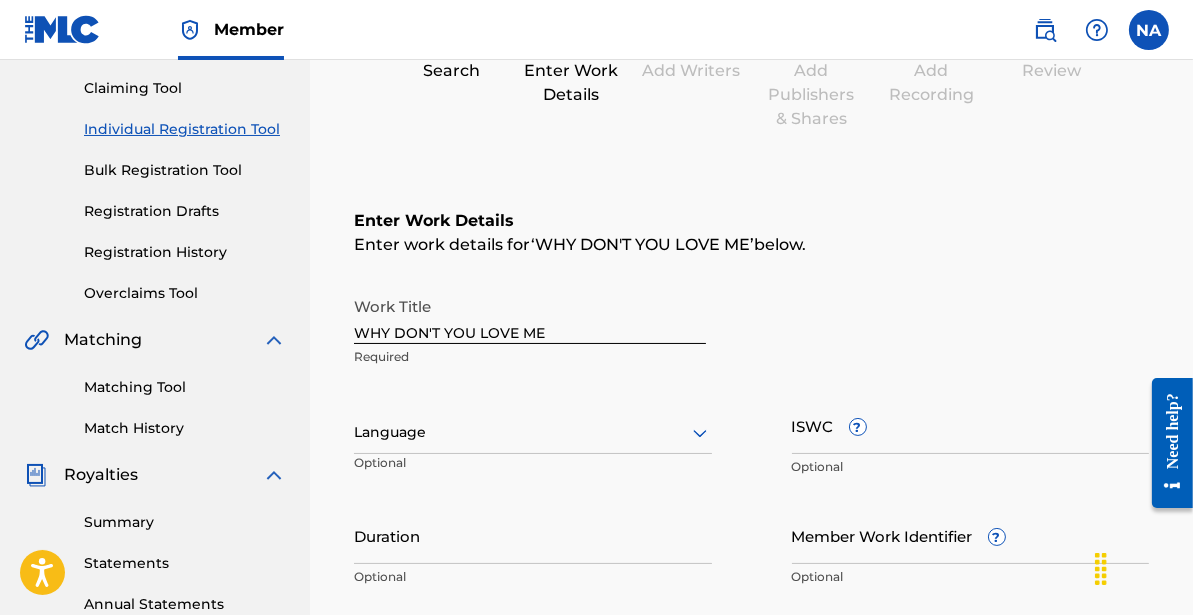 scroll, scrollTop: 240, scrollLeft: 0, axis: vertical 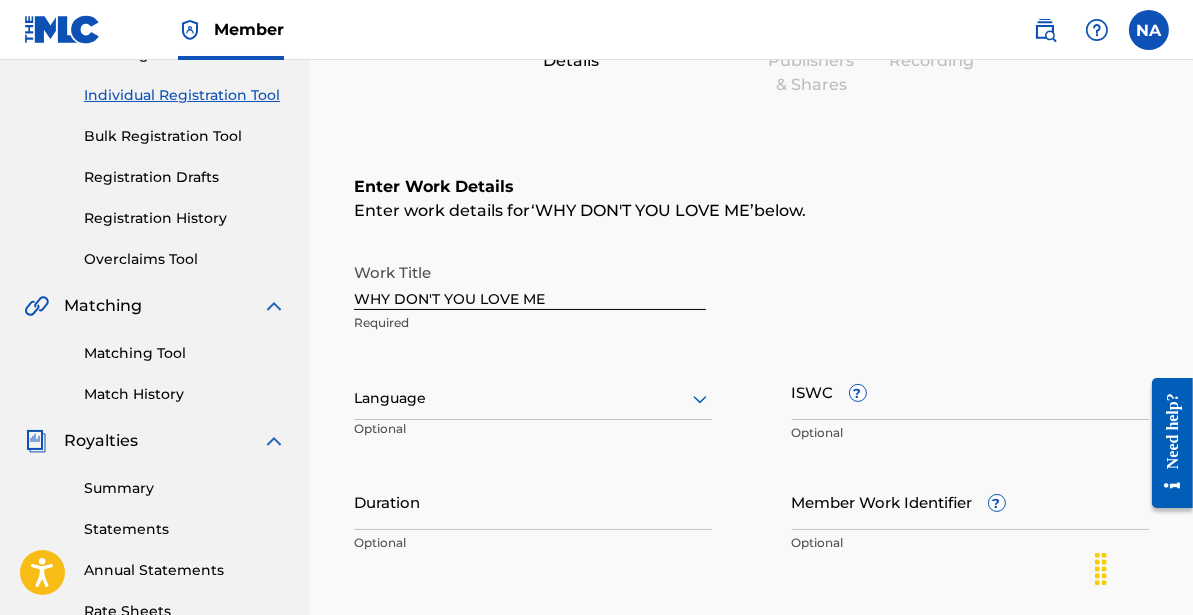 click on "WHY DON'T YOU LOVE ME" at bounding box center (530, 281) 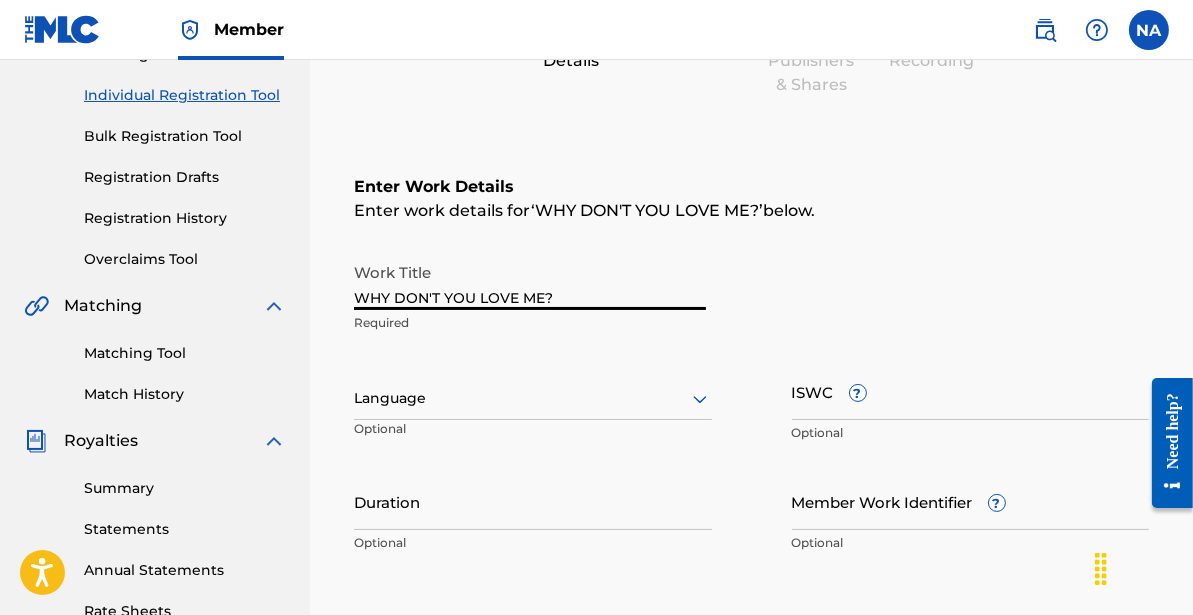 type on "WHY DON'T YOU LOVE ME?" 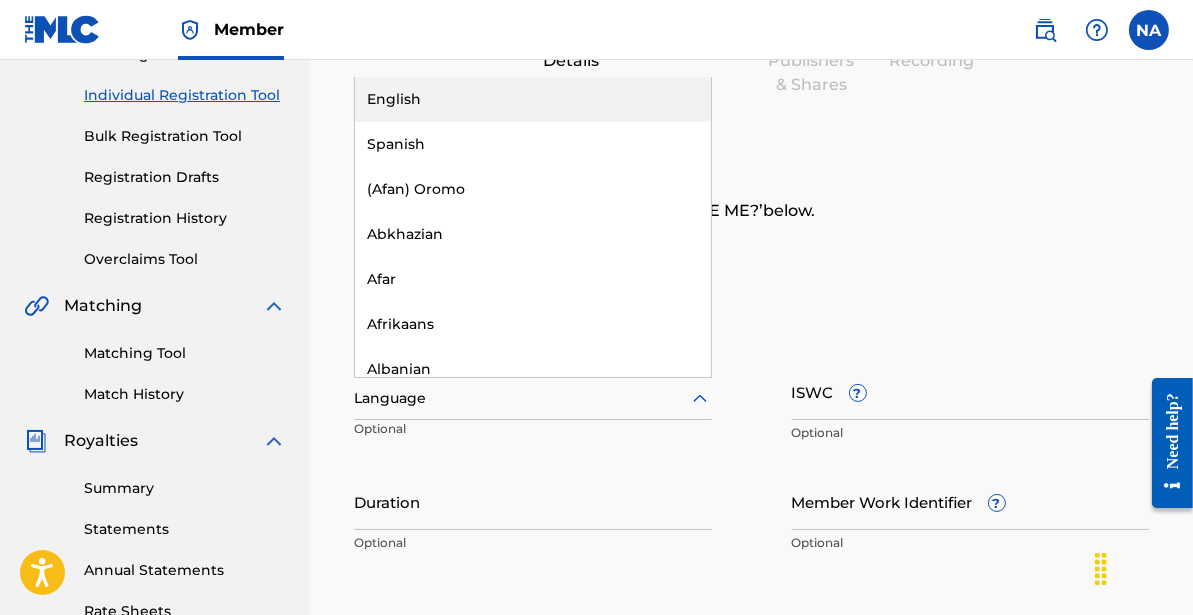 click on "English" at bounding box center [533, 99] 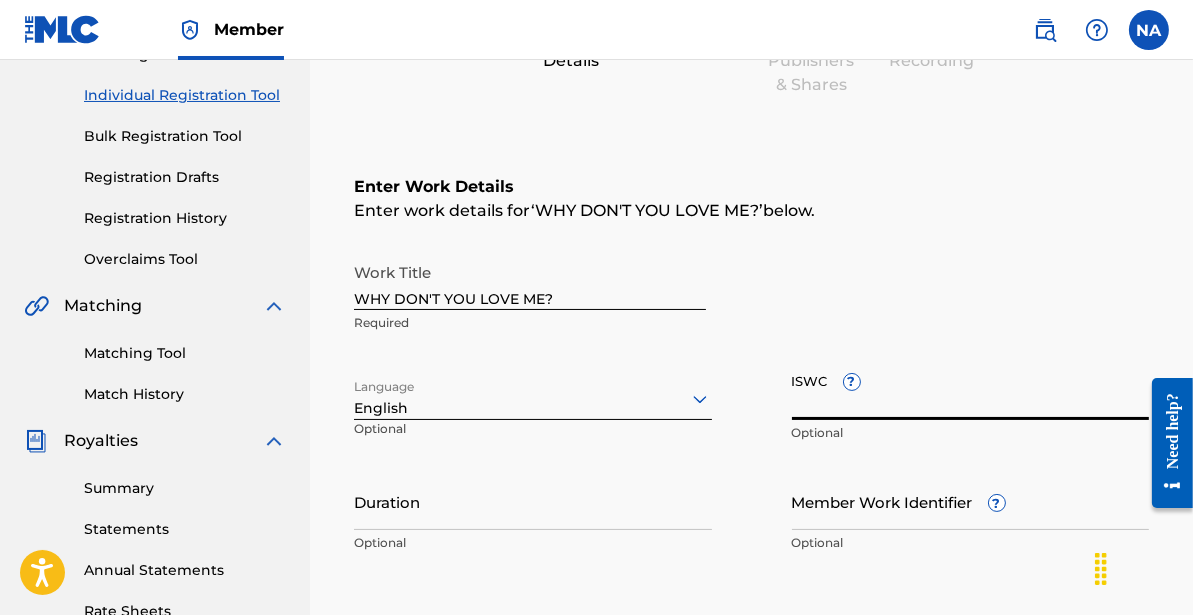 click on "ISWC   ?" at bounding box center [971, 391] 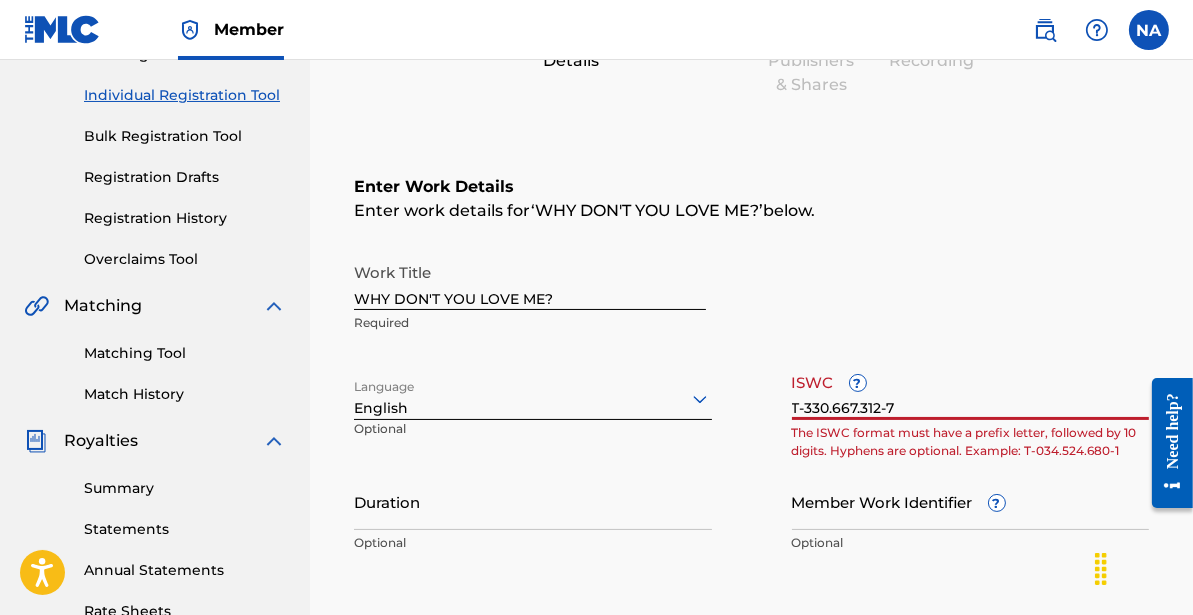 click on "Work Title   WHY DON'T YOU LOVE ME? Required Language English Optional ISWC   ? T-330.667.312-7 The ISWC format must have a prefix letter, followed by 10 digits. Hyphens are optional. Example: T-034.524.680-1 Duration   Optional Member Work Identifier   ? Optional" at bounding box center (751, 408) 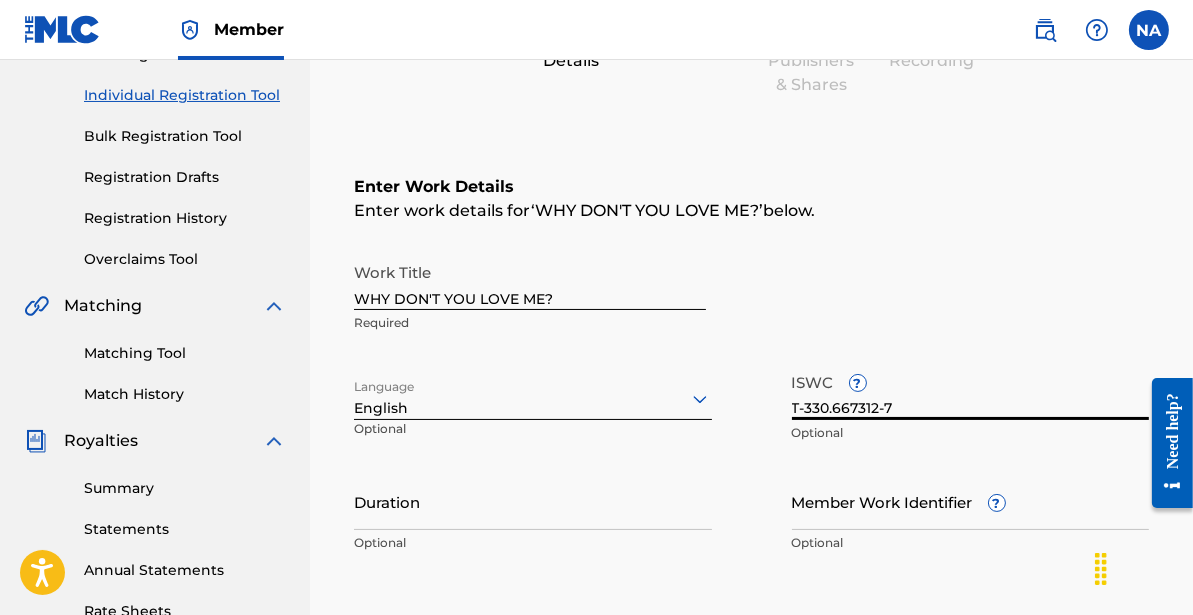 type on "T-330.667.312-7" 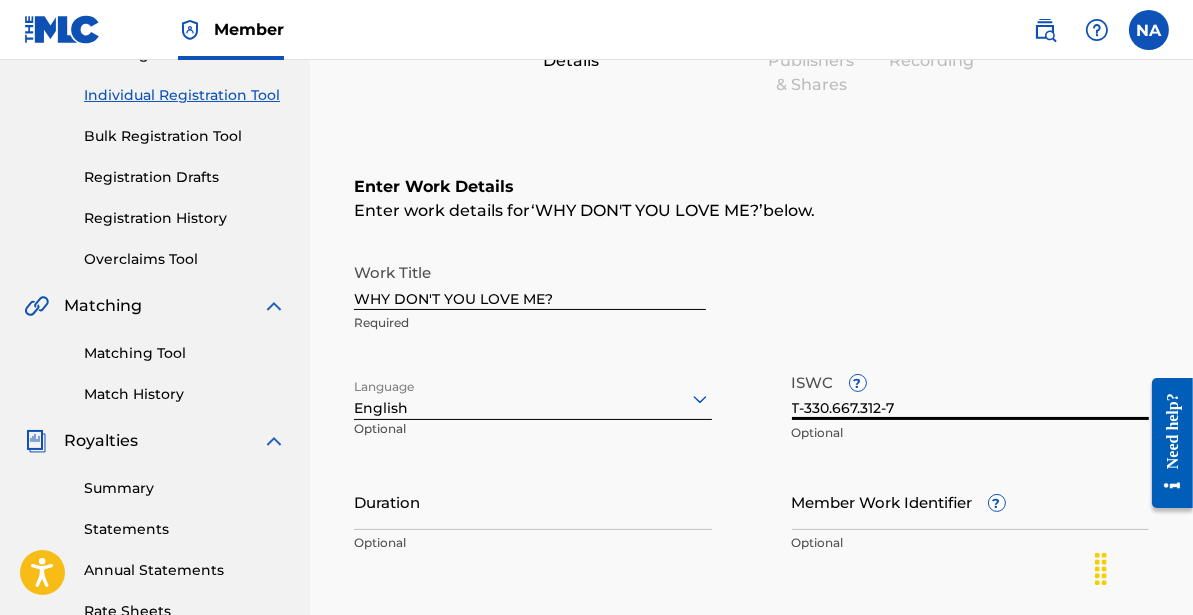 click on "T-330.667.312-7" at bounding box center (971, 391) 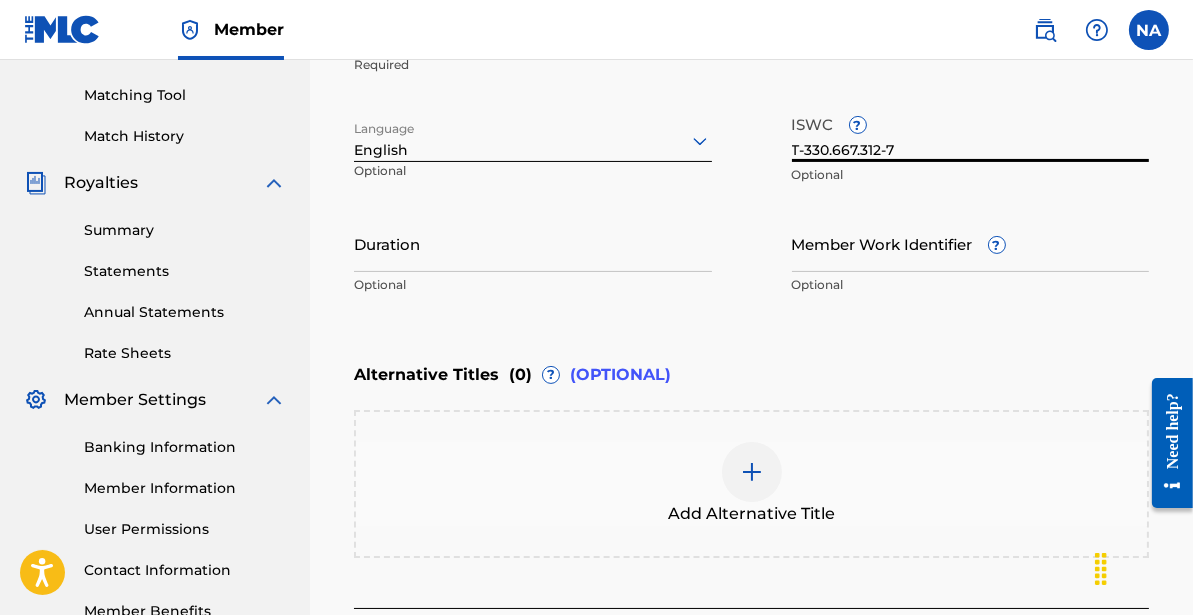 scroll, scrollTop: 498, scrollLeft: 0, axis: vertical 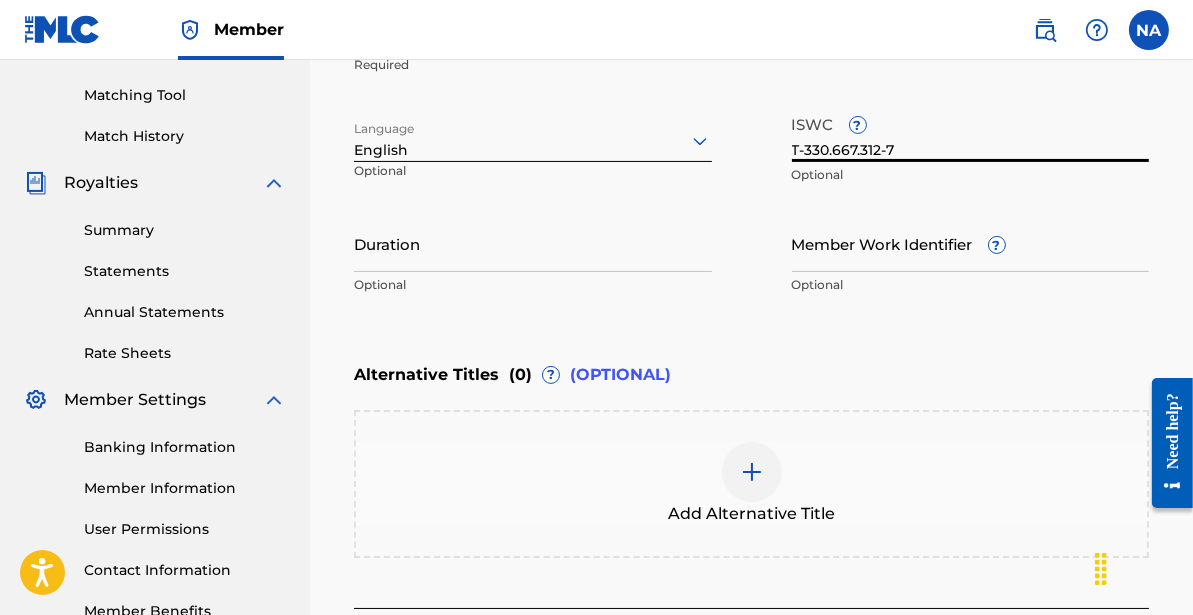 click on "Member Work Identifier   ?" at bounding box center [971, 243] 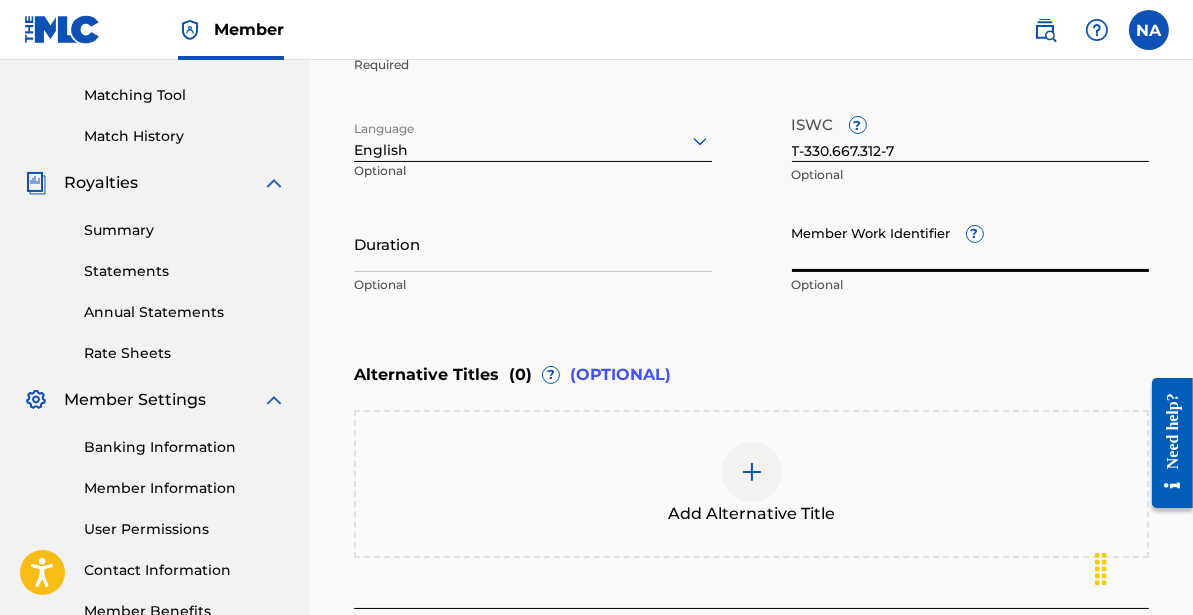 paste on "TCAJU2521892" 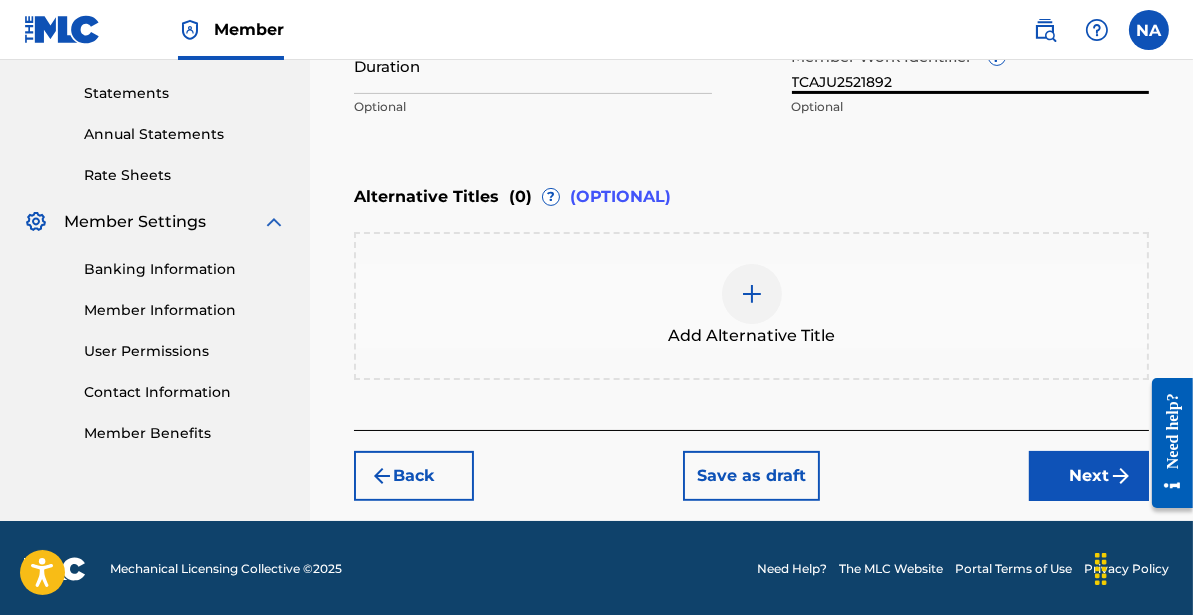 type on "TCAJU2521892" 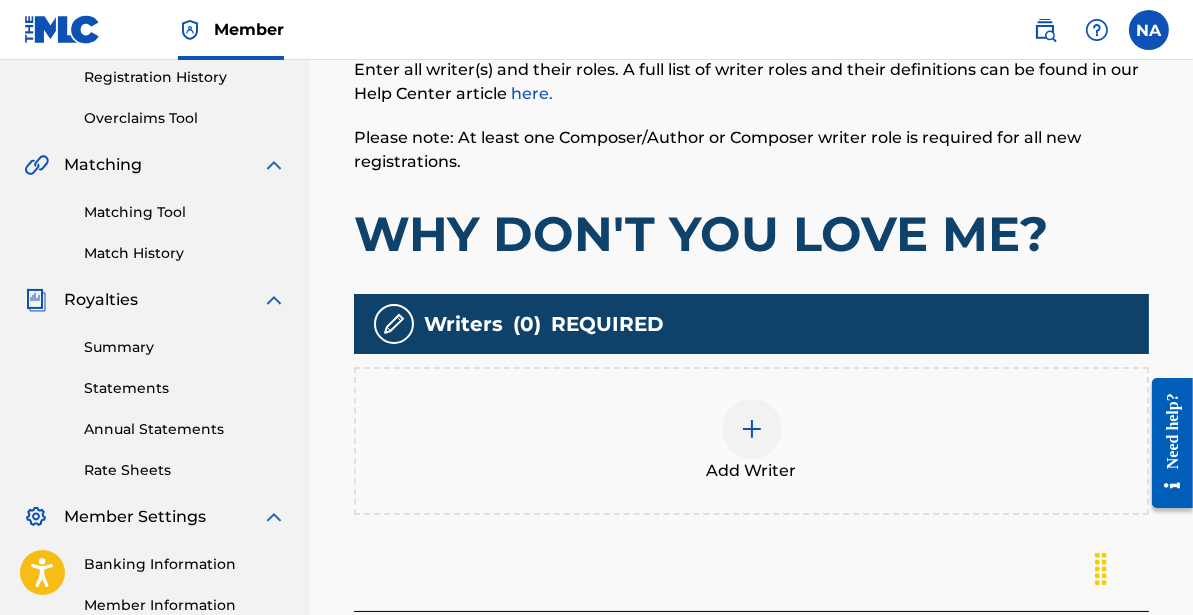 scroll, scrollTop: 391, scrollLeft: 0, axis: vertical 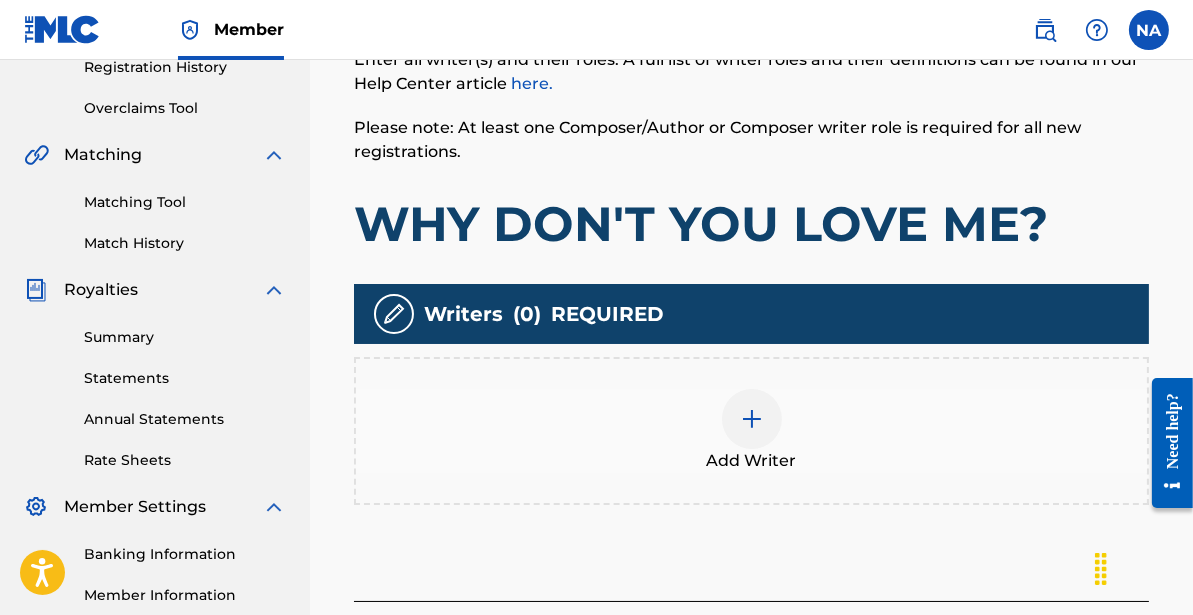 click at bounding box center (752, 419) 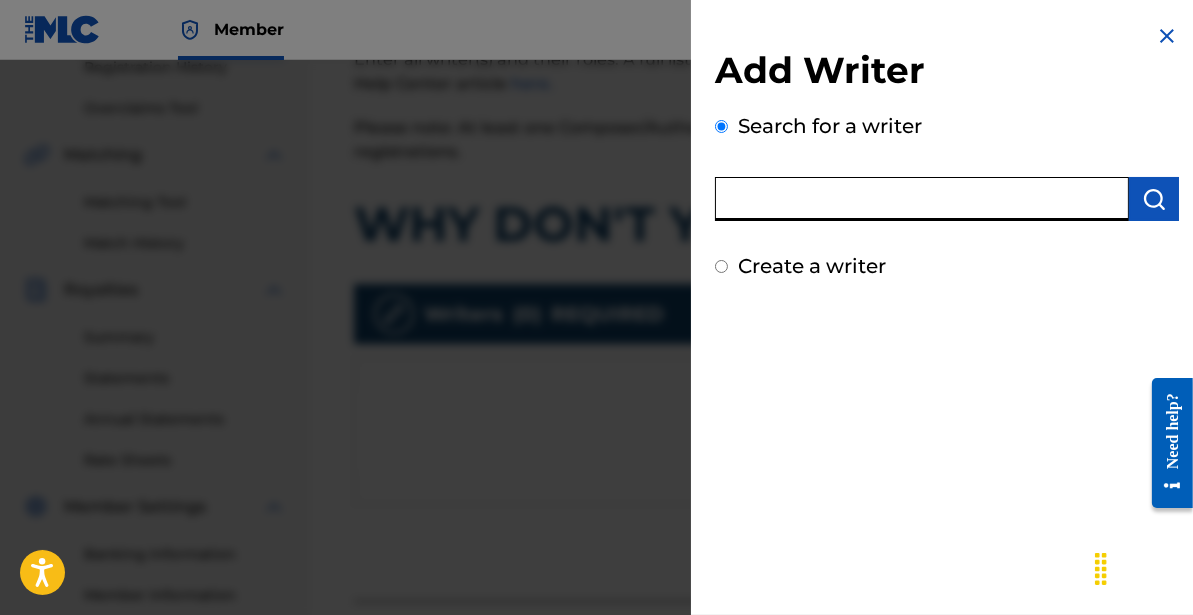 click at bounding box center [922, 199] 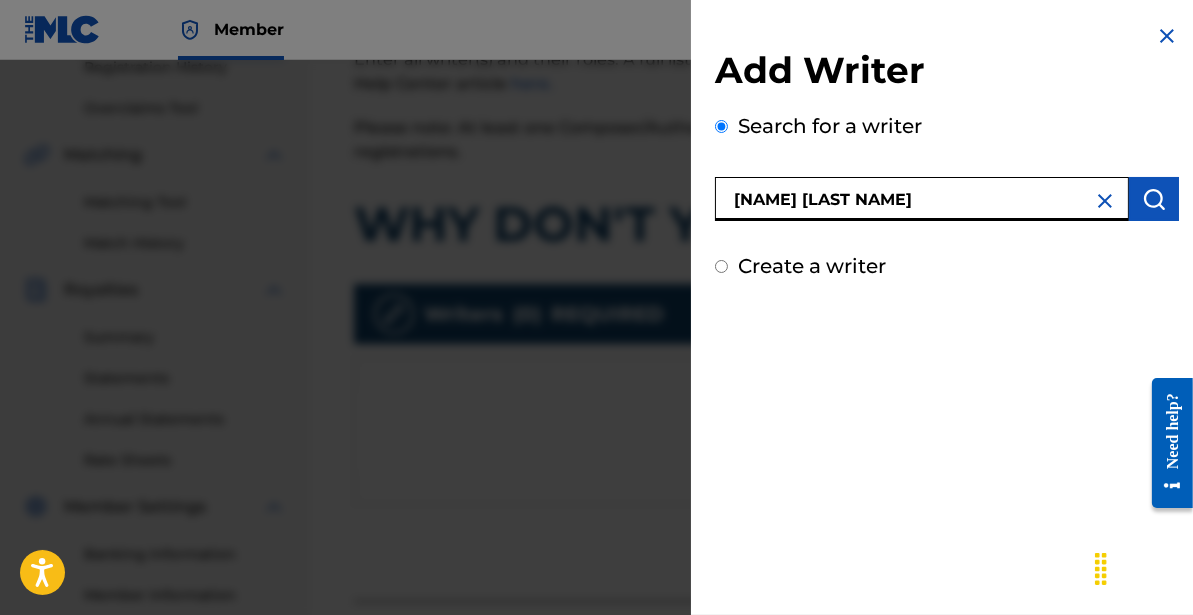 click at bounding box center [1154, 199] 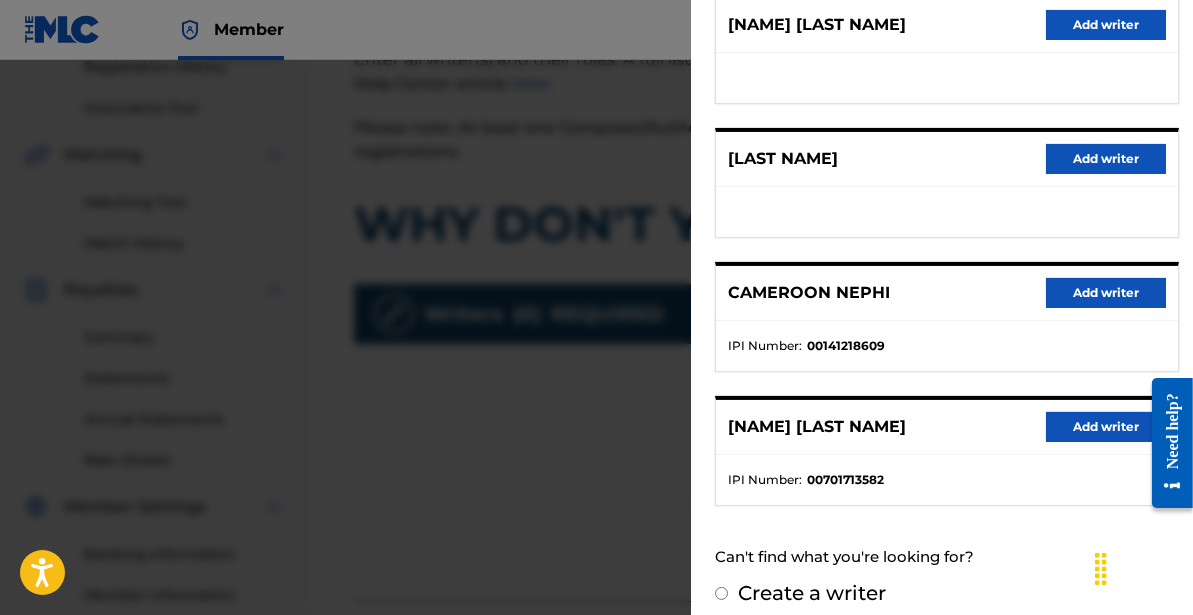 scroll, scrollTop: 421, scrollLeft: 0, axis: vertical 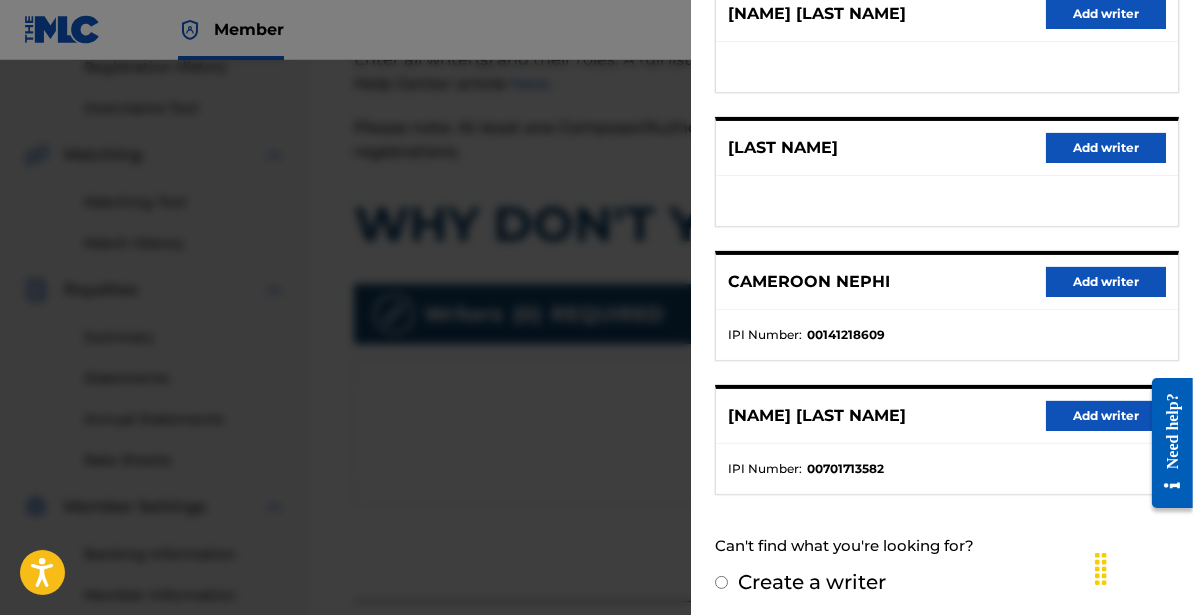 click on "Add writer" at bounding box center (1106, 416) 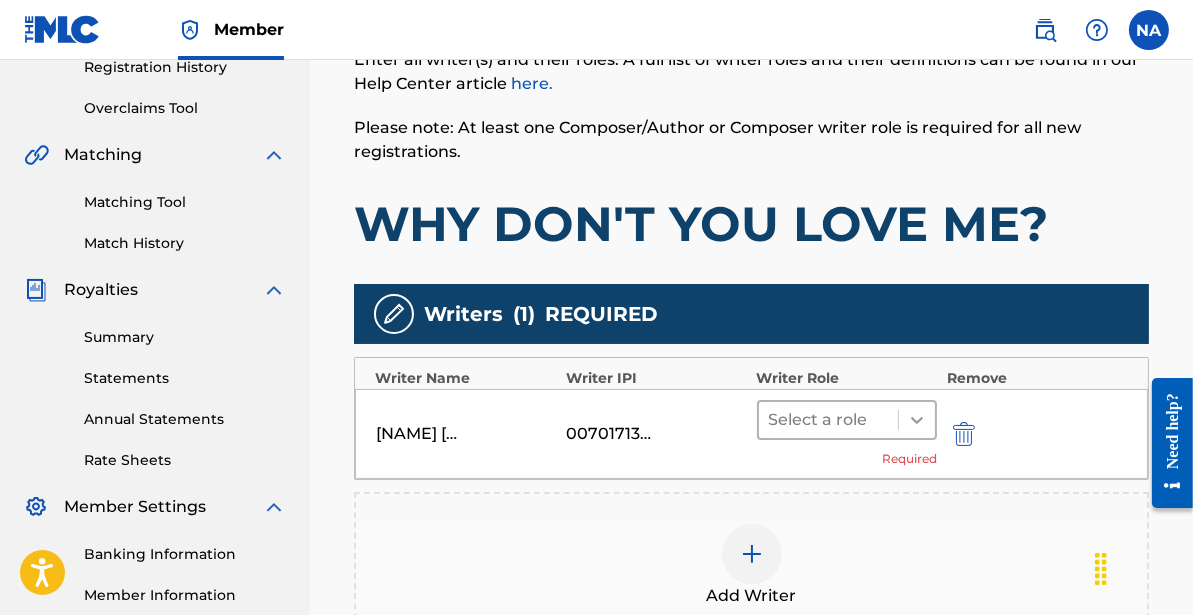 click 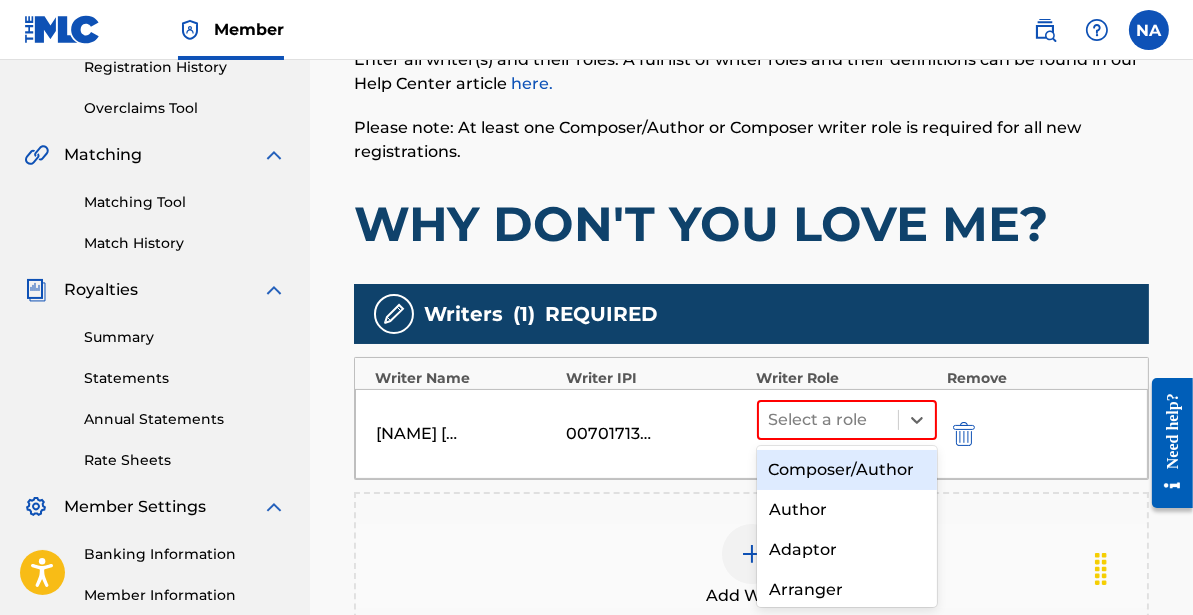 click on "Composer/Author" at bounding box center (847, 470) 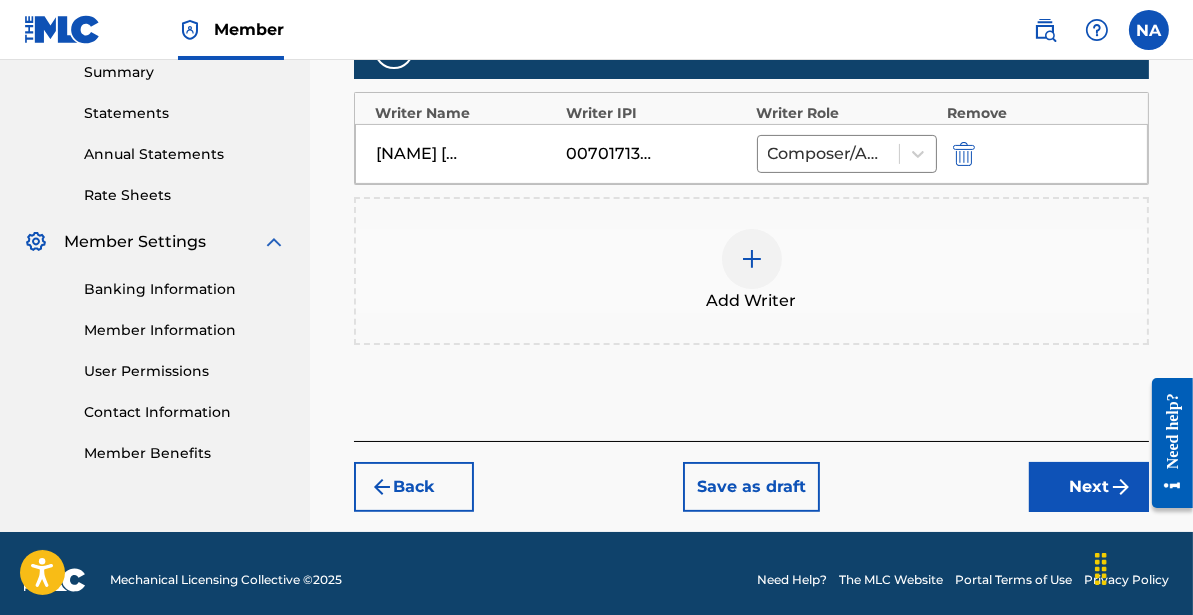 scroll, scrollTop: 666, scrollLeft: 0, axis: vertical 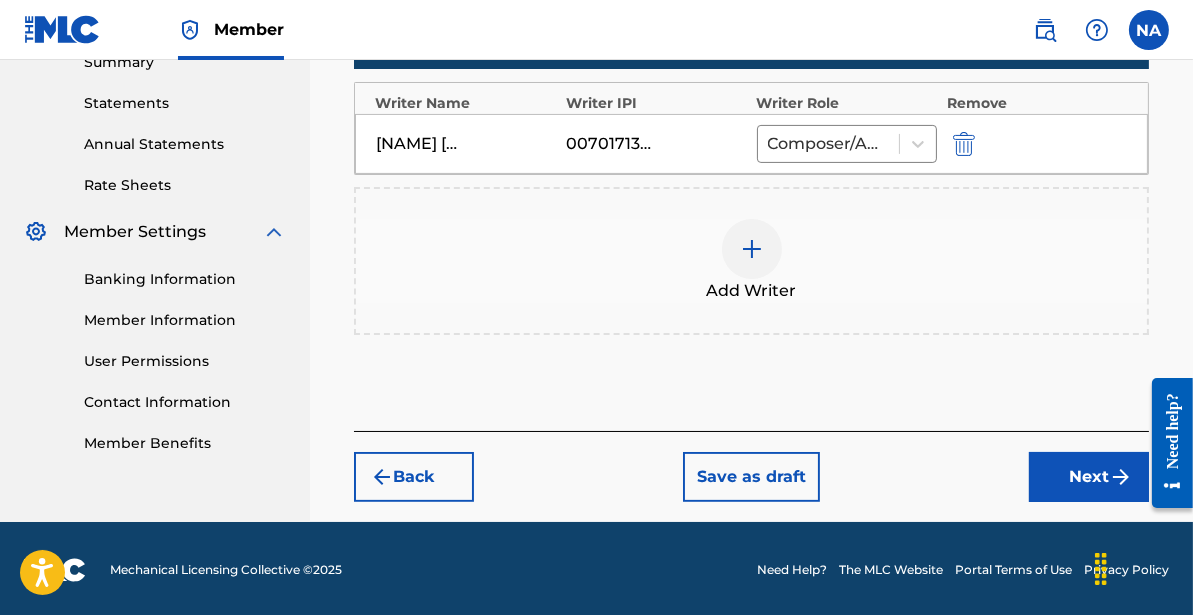 click on "Next" at bounding box center [1089, 477] 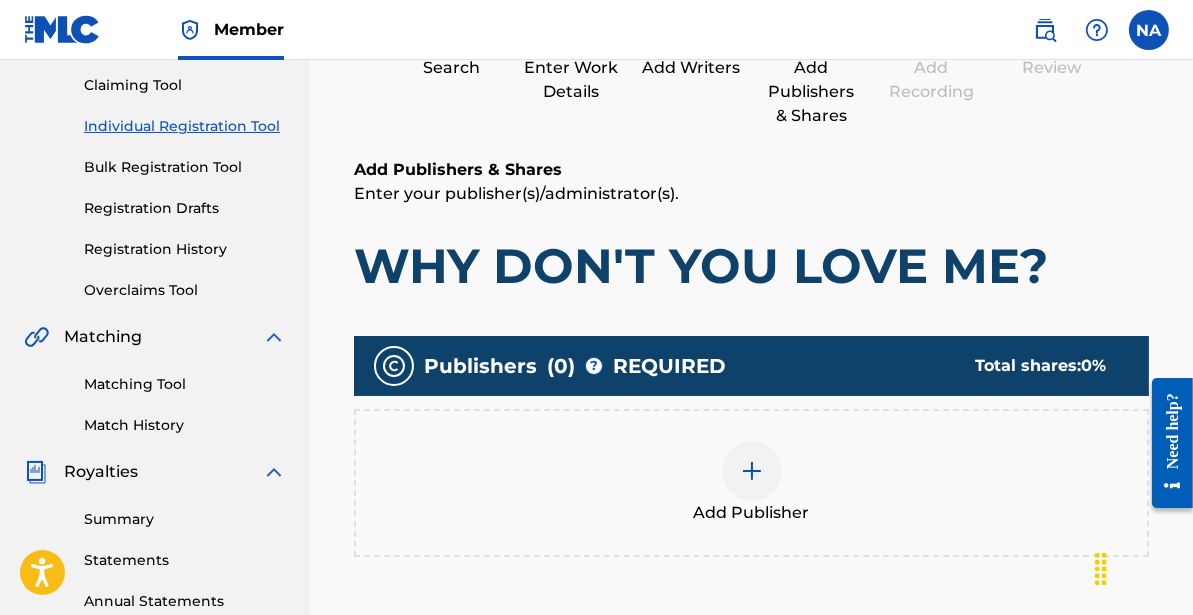 scroll, scrollTop: 216, scrollLeft: 0, axis: vertical 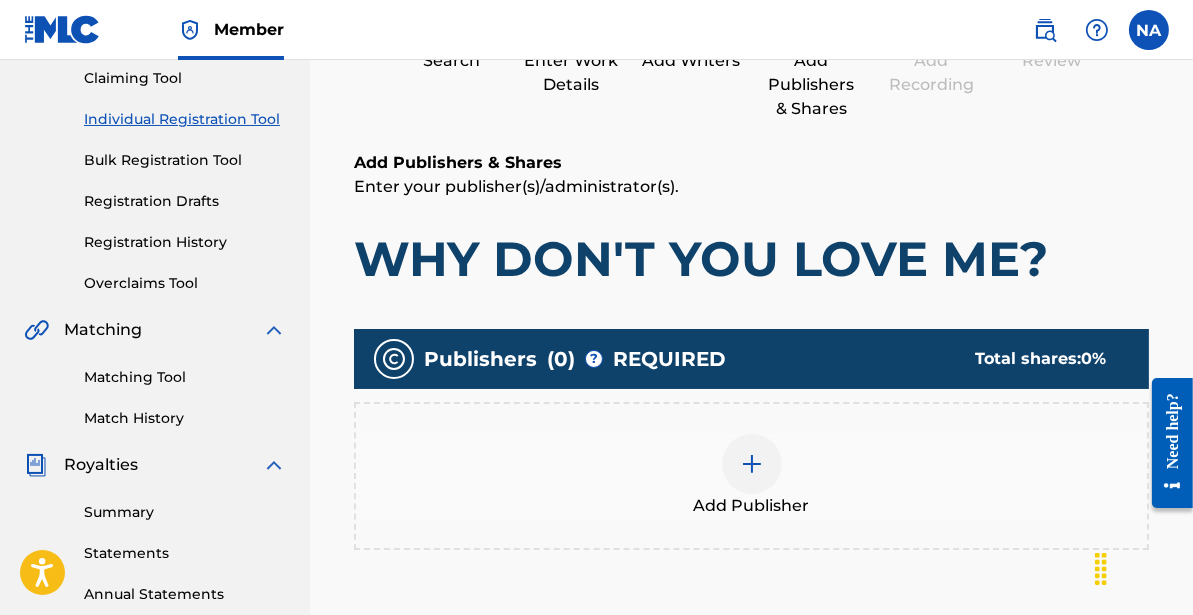 click at bounding box center [752, 464] 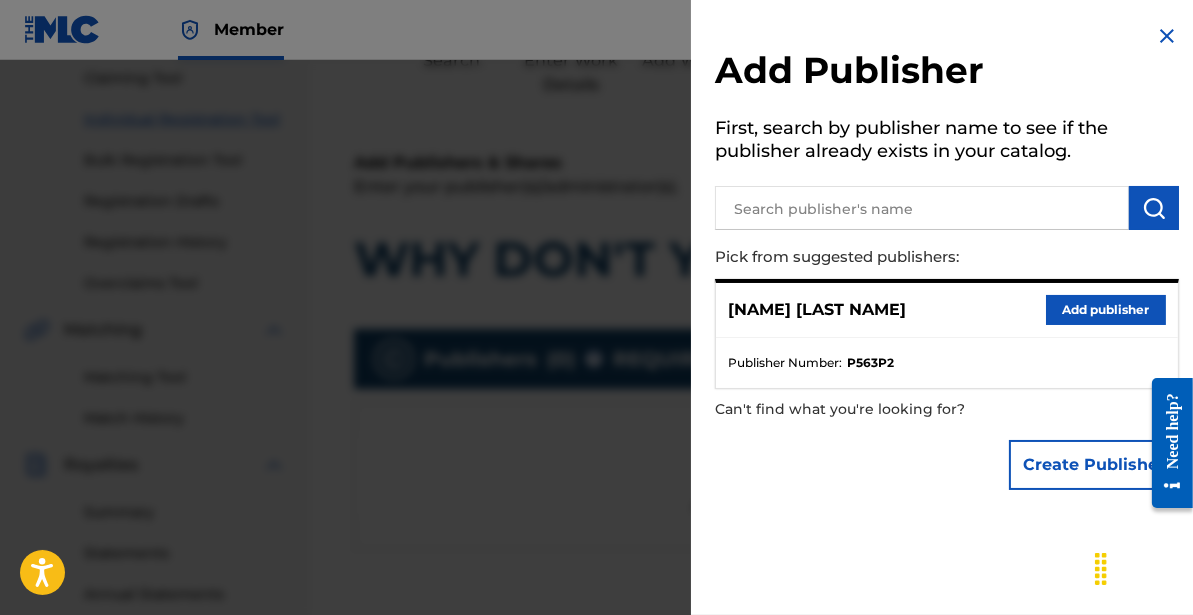 click on "Add publisher" at bounding box center [1106, 310] 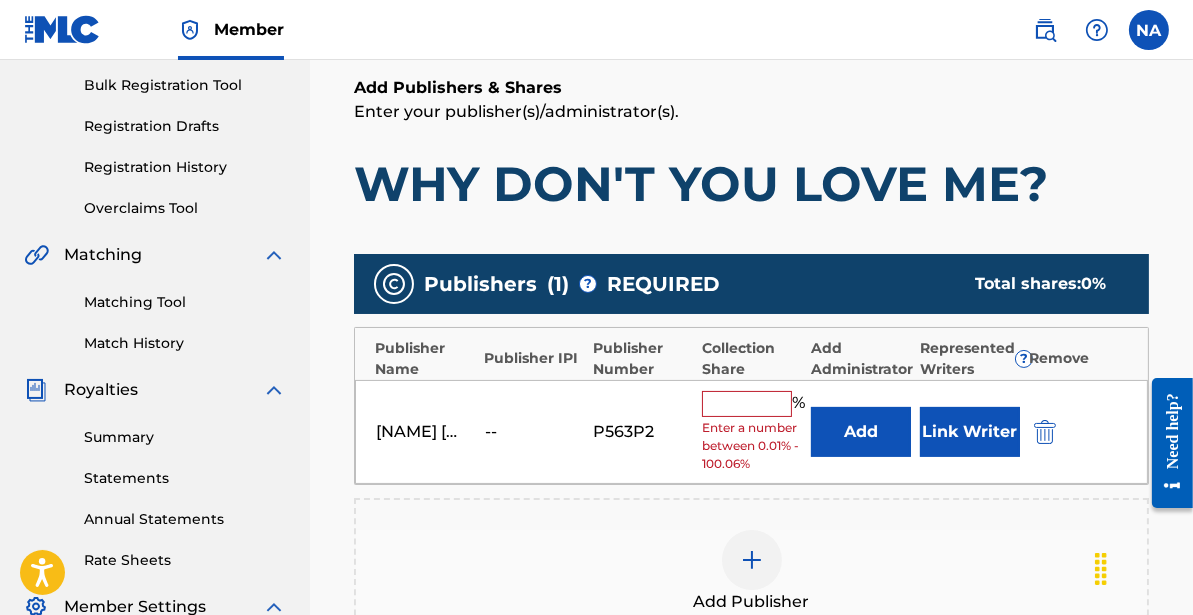 scroll, scrollTop: 306, scrollLeft: 0, axis: vertical 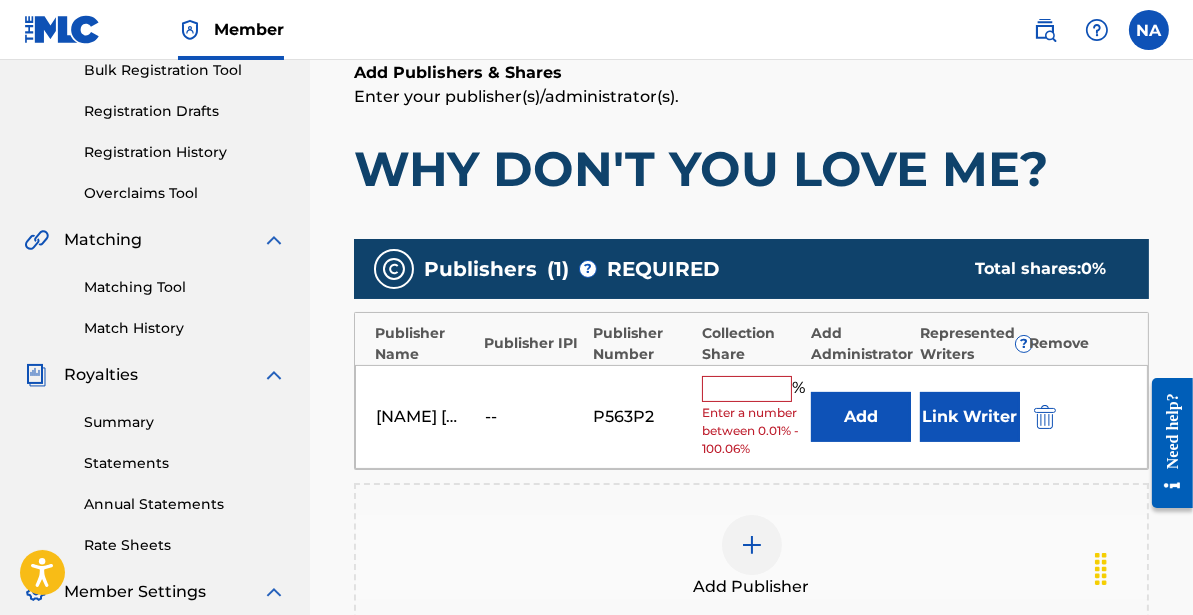 click at bounding box center (747, 389) 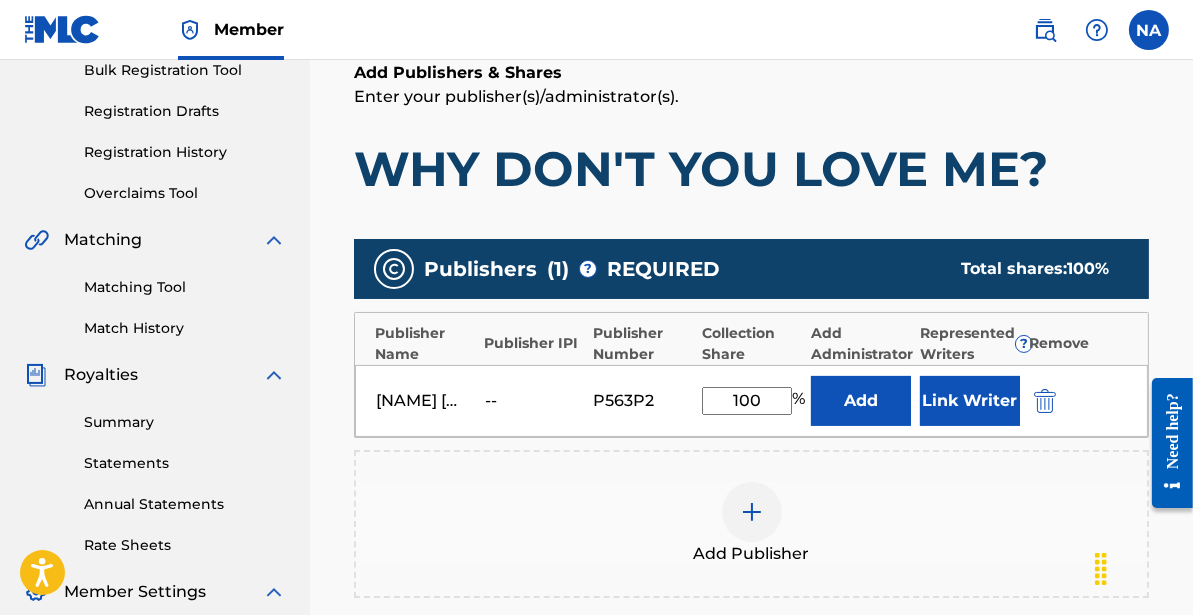type on "100" 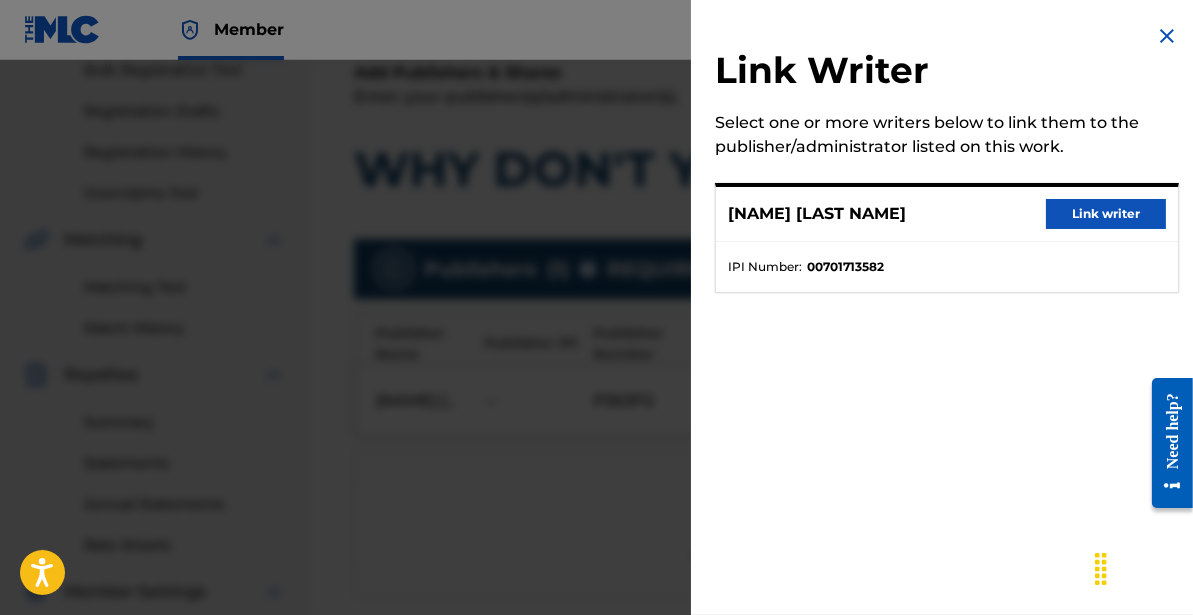 click on "Link writer" at bounding box center (1106, 214) 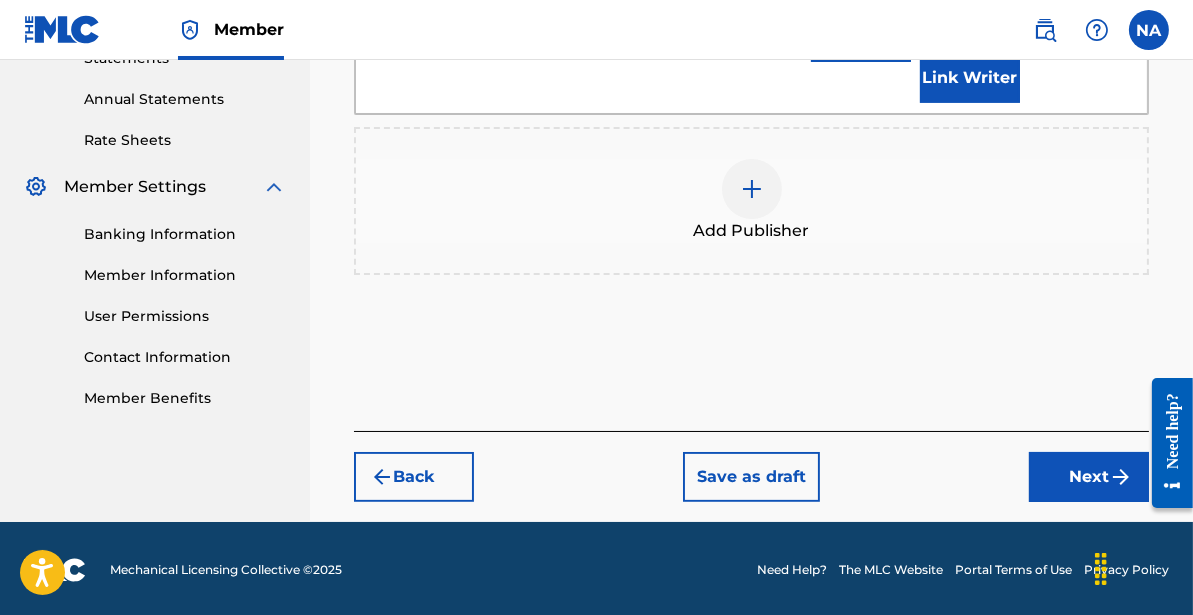 click on "Next" at bounding box center (1089, 477) 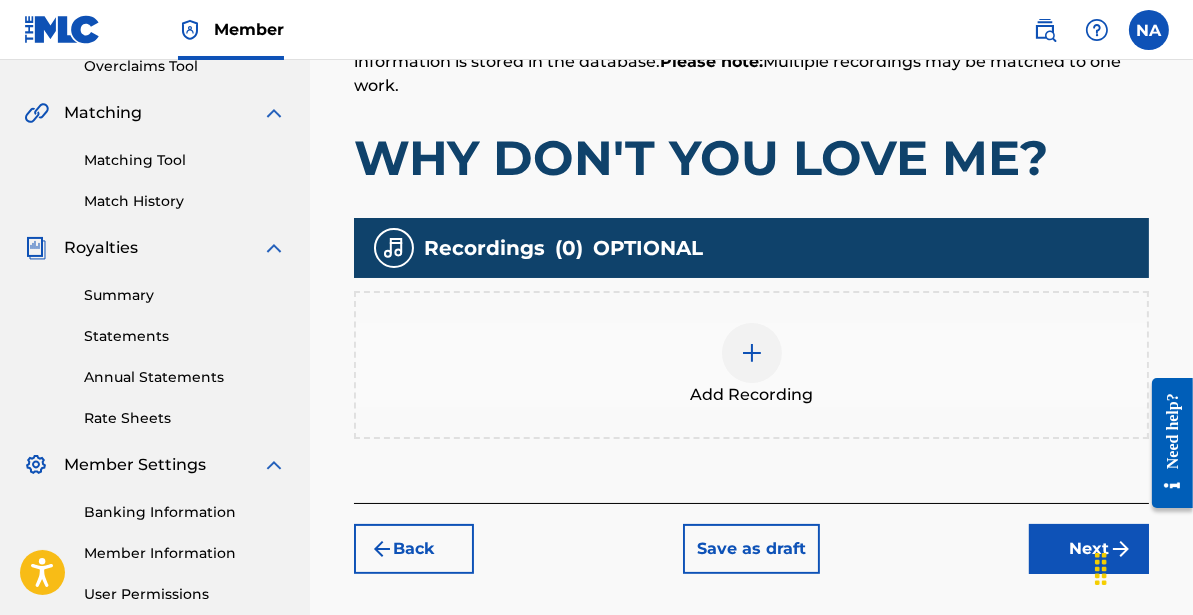 scroll, scrollTop: 436, scrollLeft: 0, axis: vertical 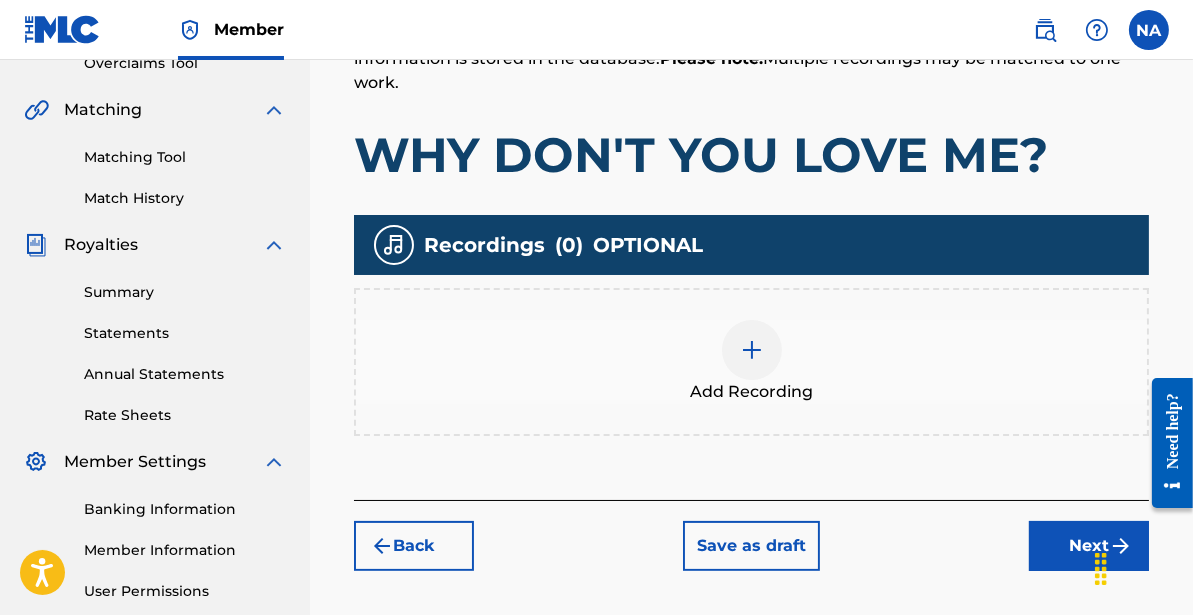 click at bounding box center [752, 350] 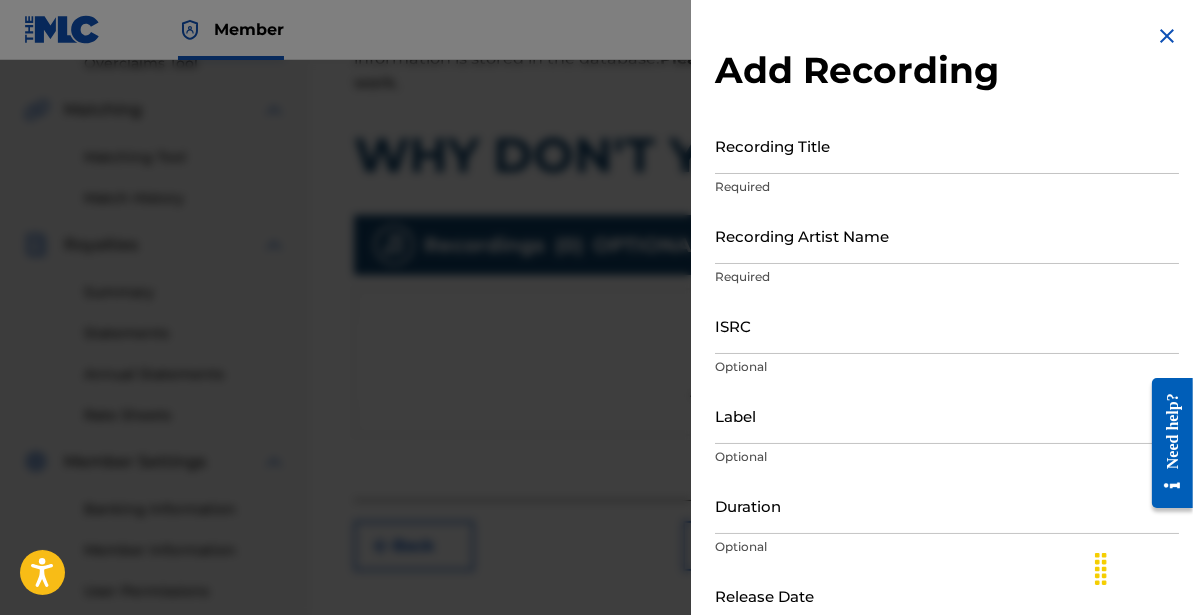 click on "Recording Title" at bounding box center [947, 145] 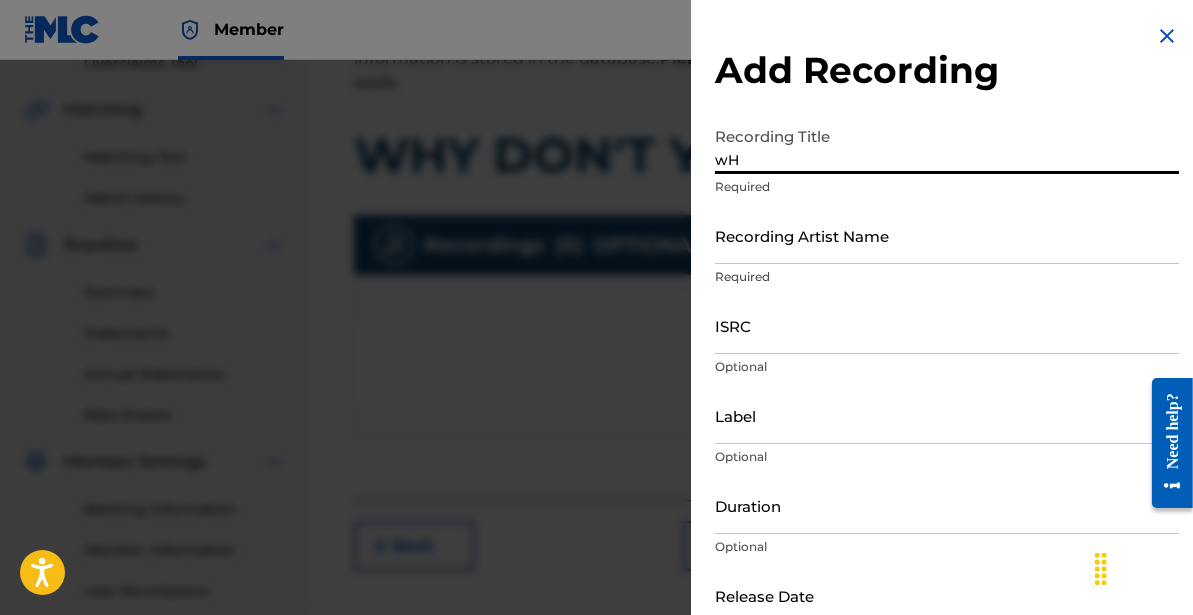 type on "w" 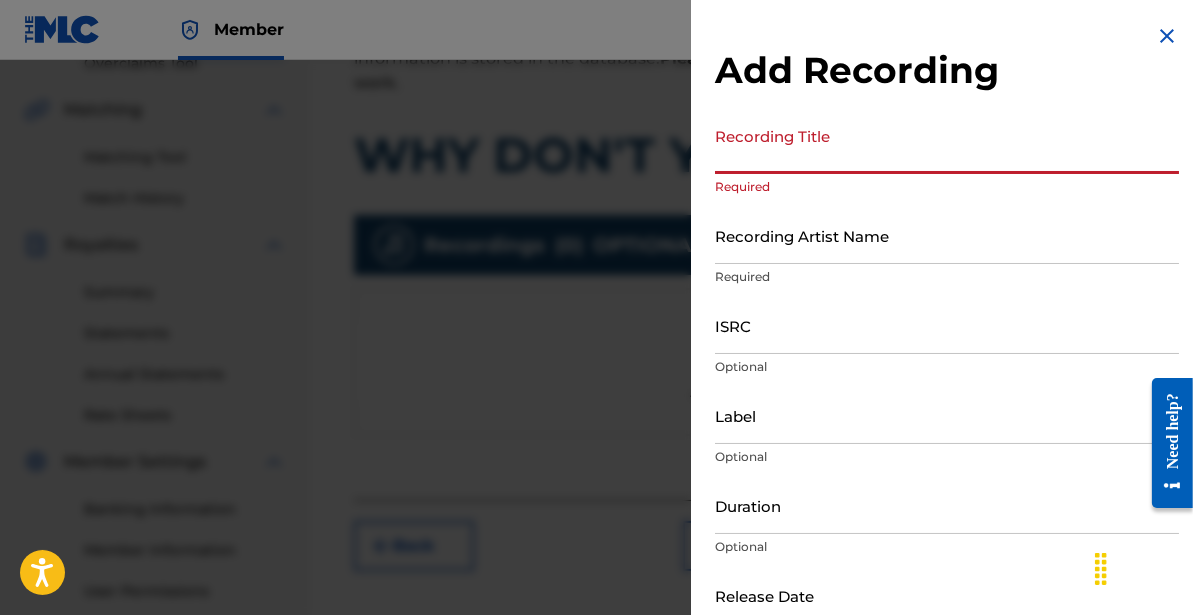 click on "Recording Title" at bounding box center (947, 145) 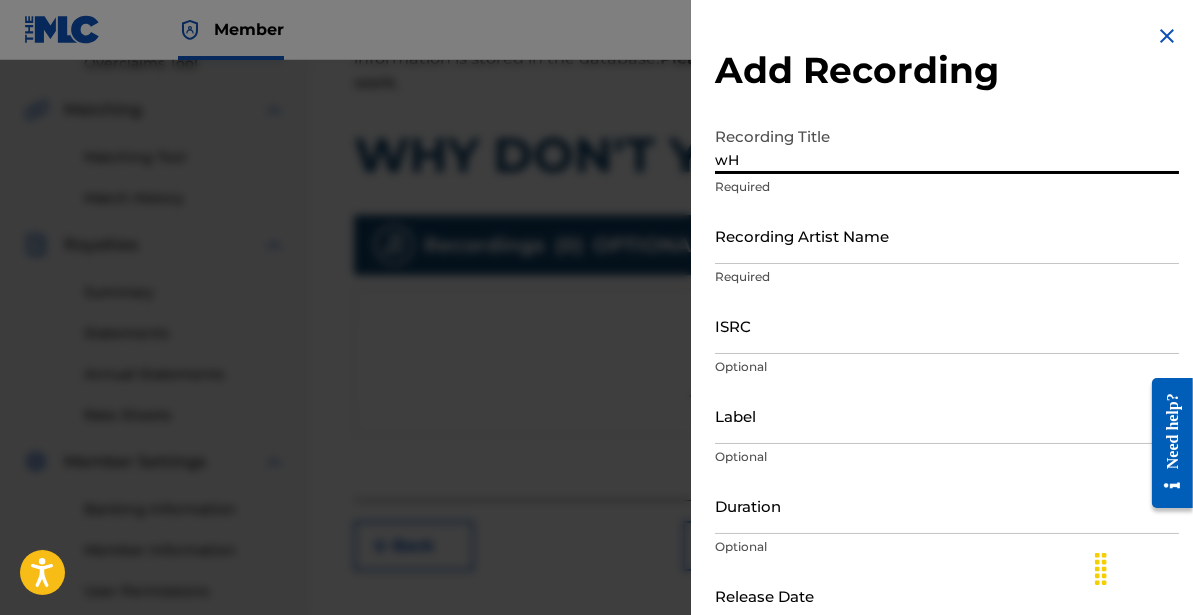 type on "w" 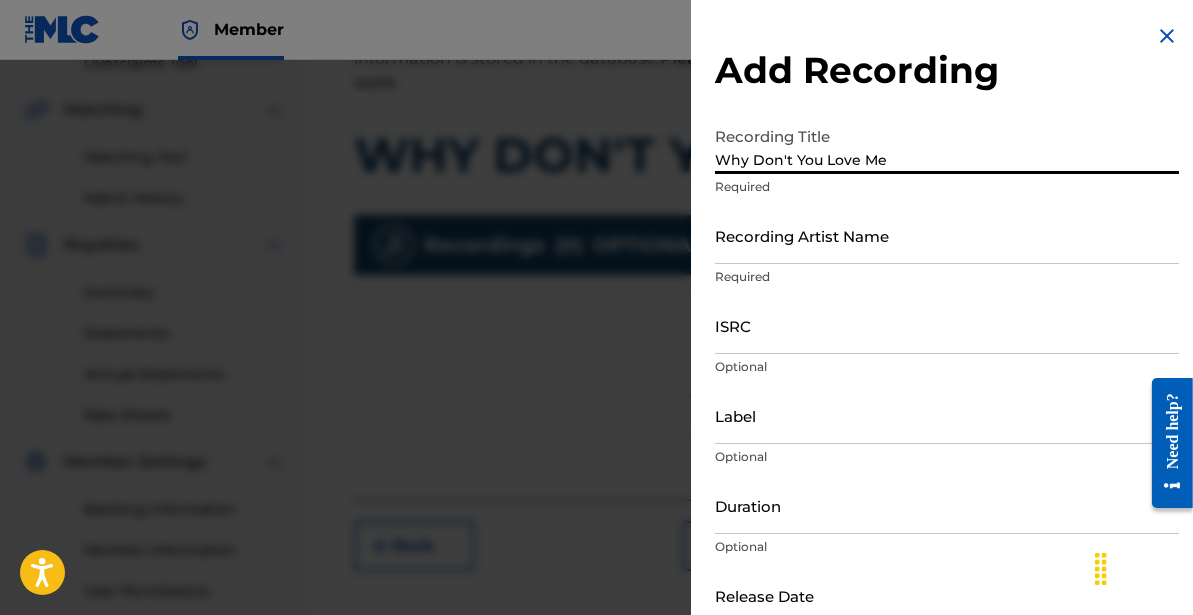 type on "Why Don't You Love Me" 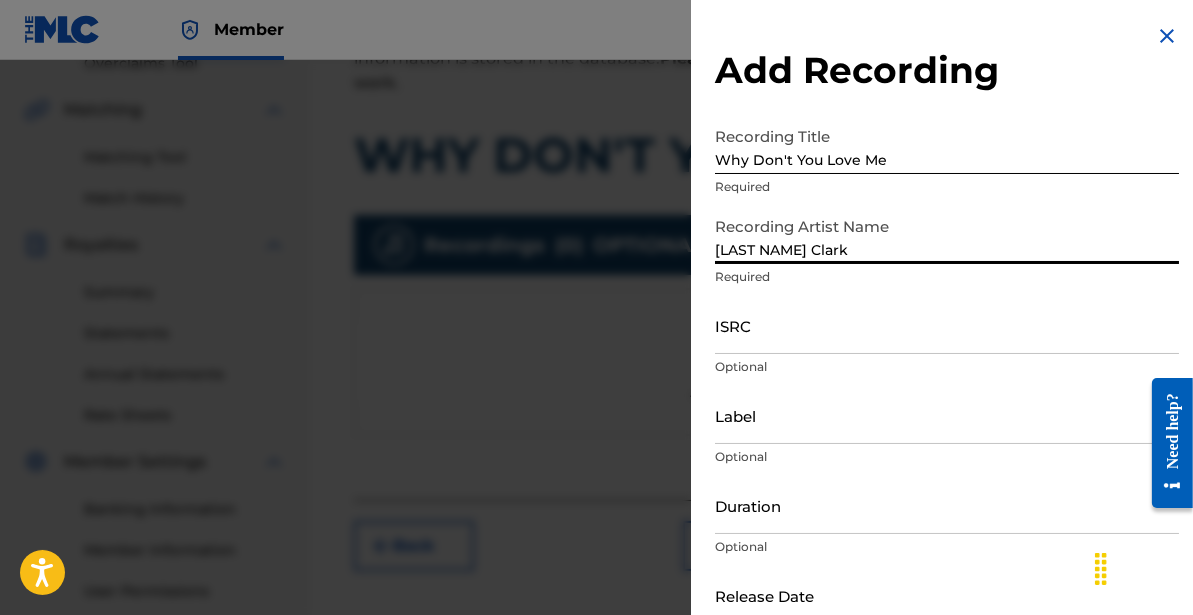 type on "[LAST NAME] Clark" 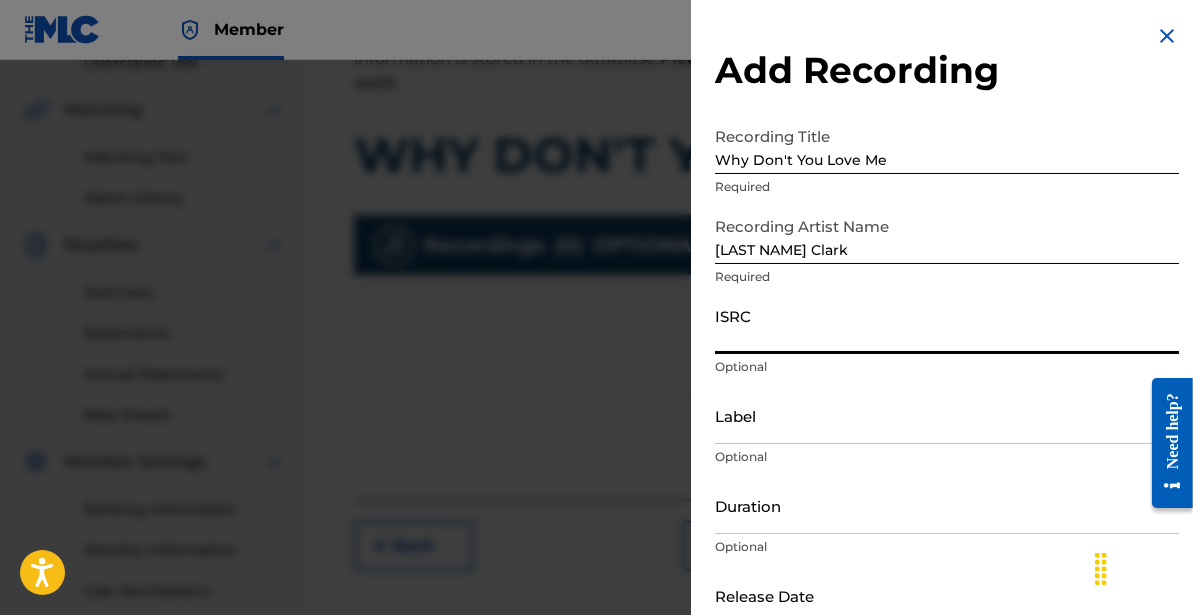 paste on "TCAJU2521892" 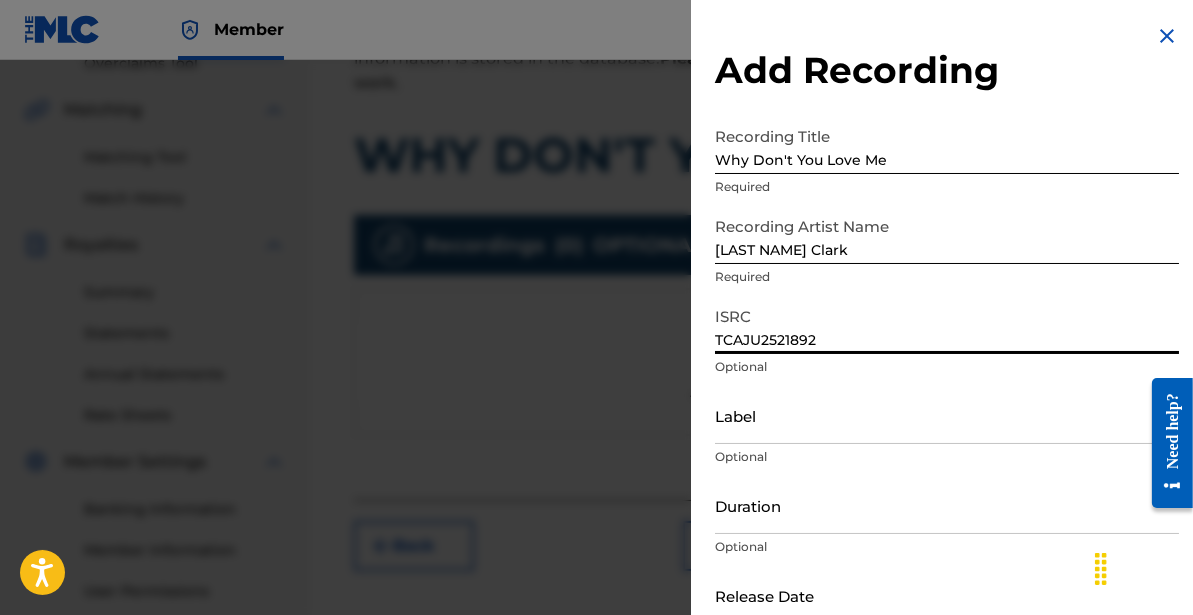 type on "TCAJU2521892" 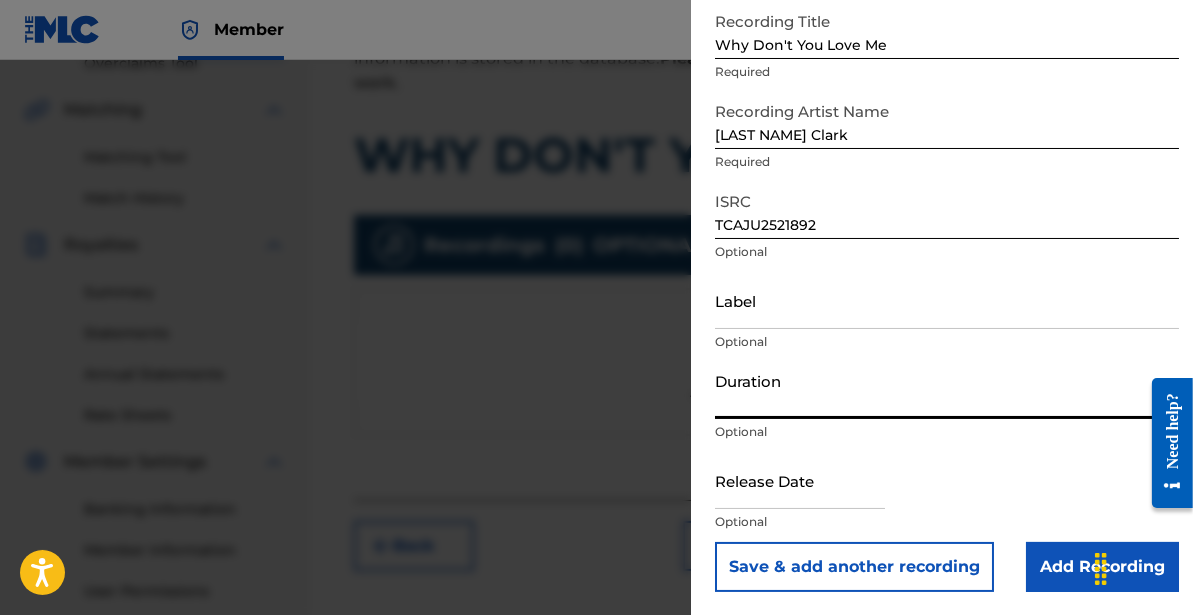 scroll, scrollTop: 116, scrollLeft: 0, axis: vertical 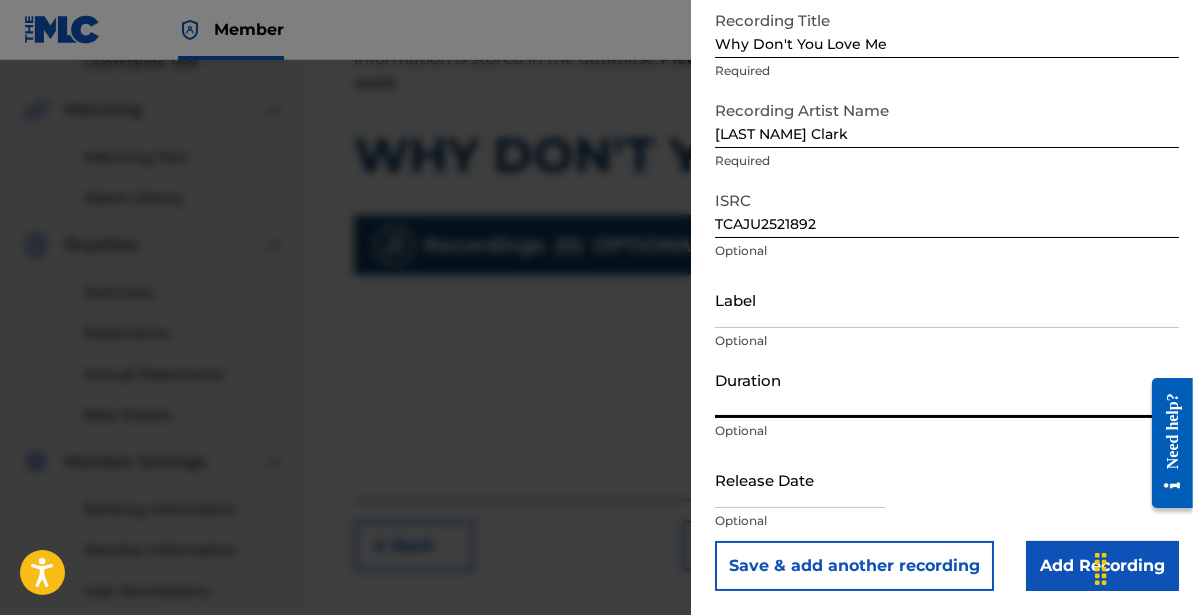 click at bounding box center (800, 479) 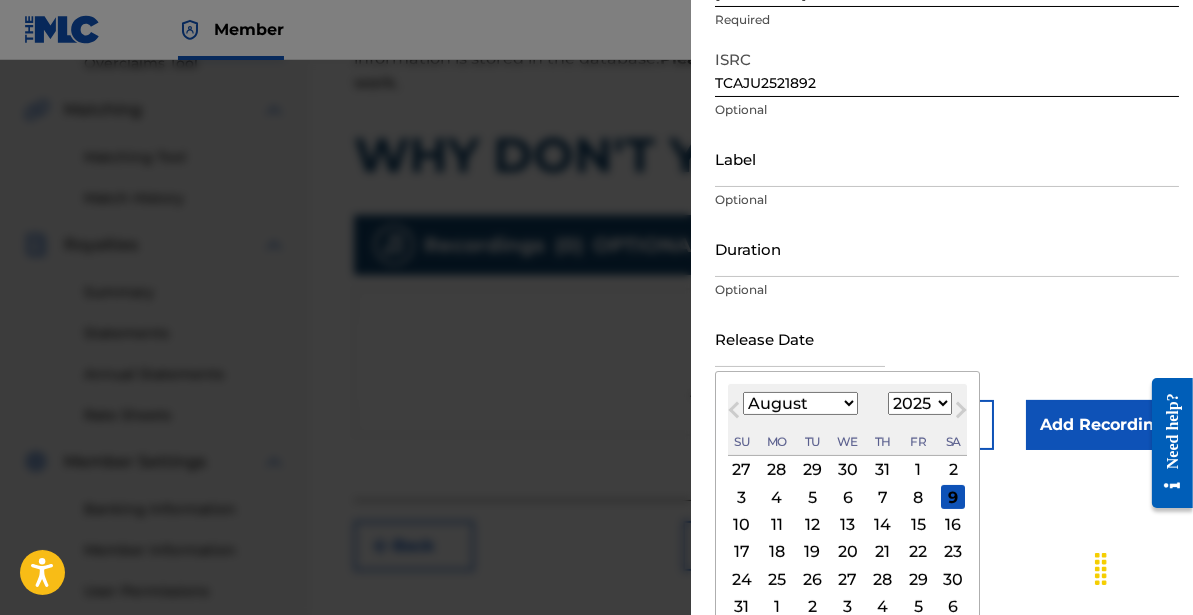 scroll, scrollTop: 260, scrollLeft: 0, axis: vertical 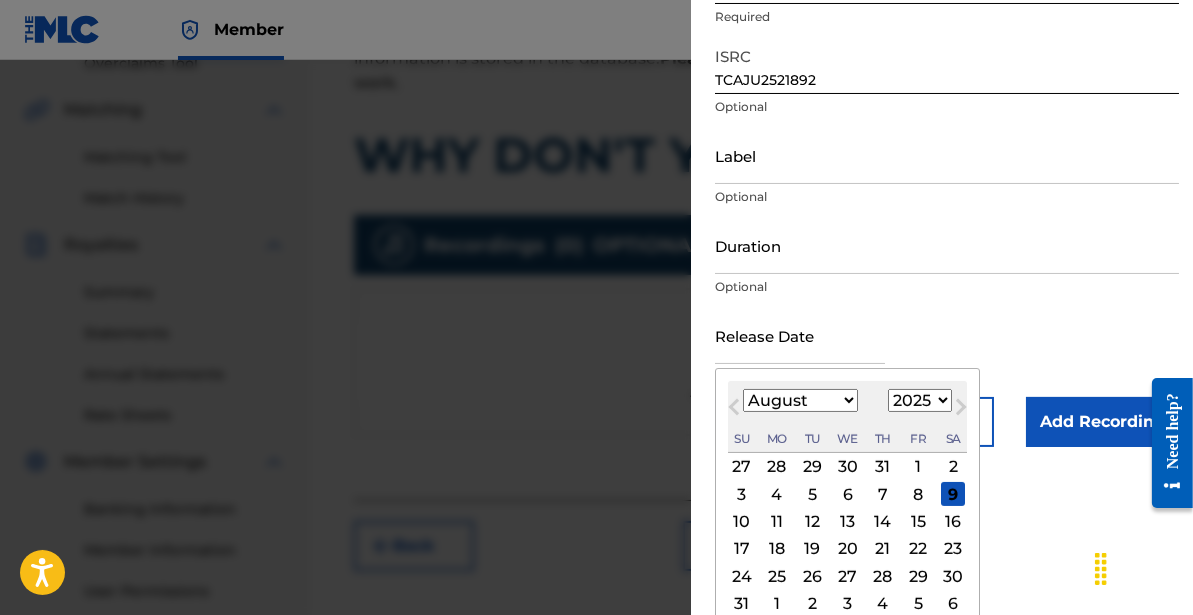 click on "1" at bounding box center [918, 467] 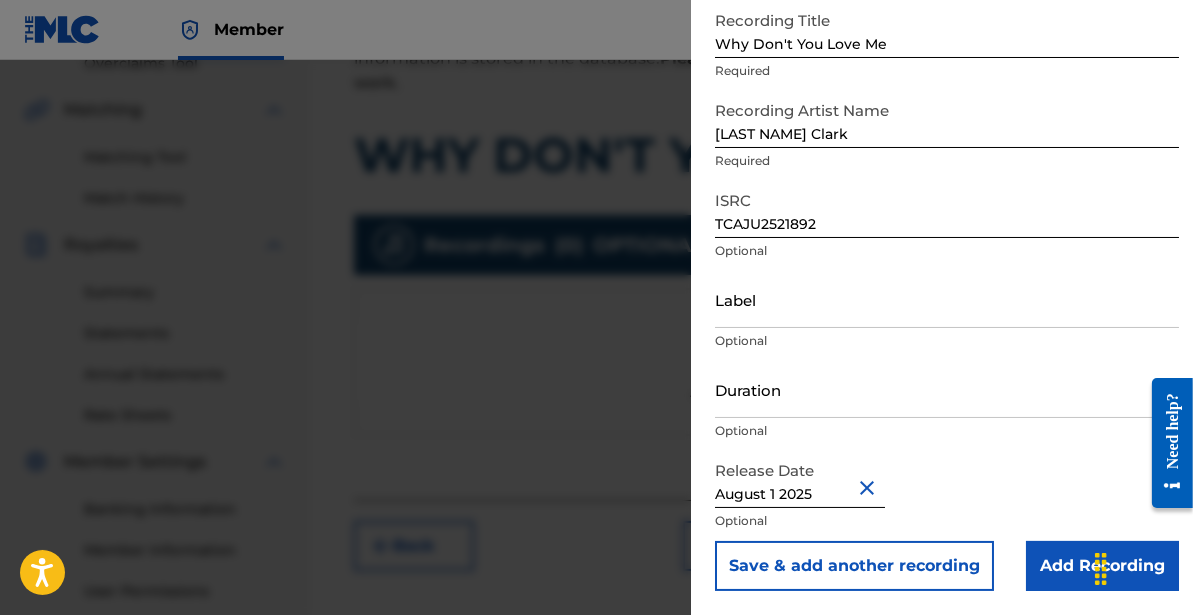 type on "August 1 2025" 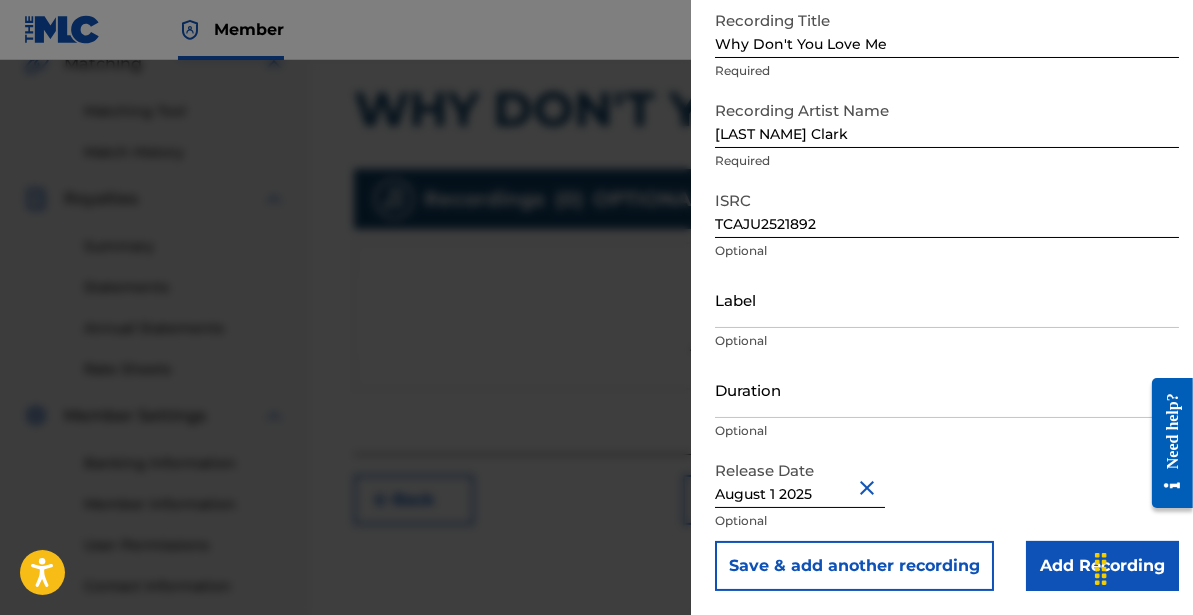 scroll, scrollTop: 483, scrollLeft: 0, axis: vertical 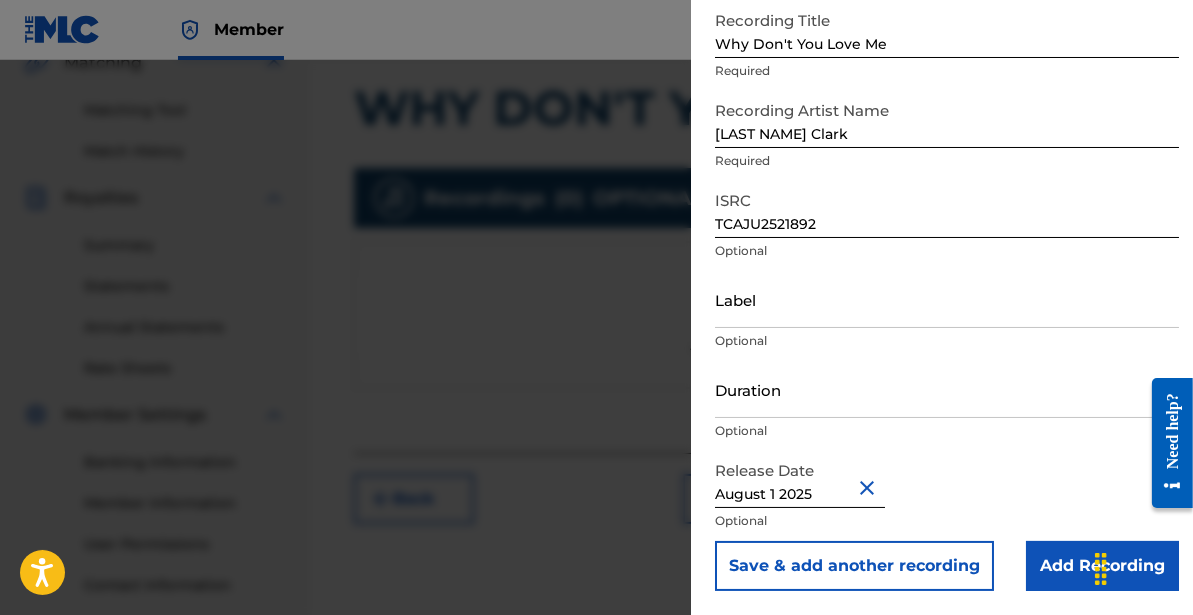click on "Add Recording" at bounding box center (1102, 566) 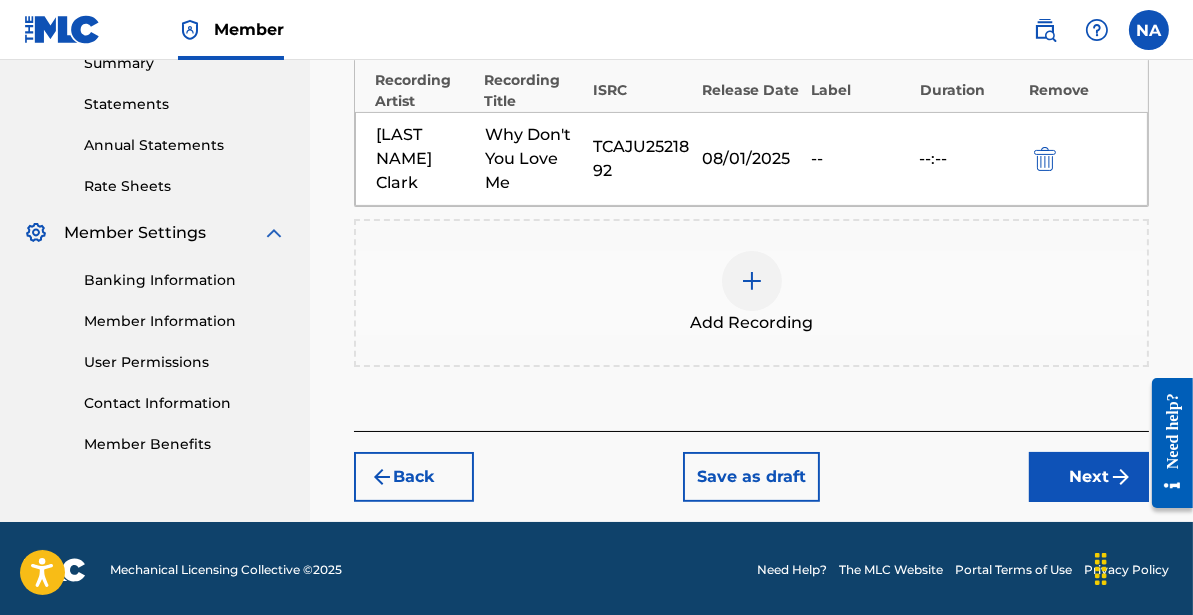 click on "Next" at bounding box center (1089, 477) 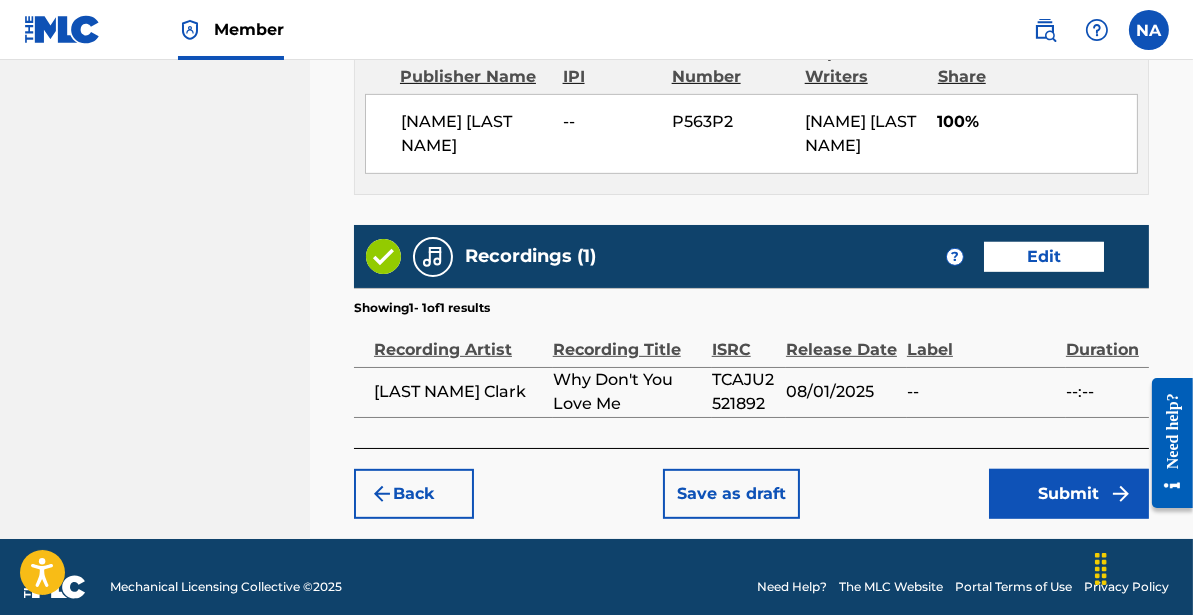 scroll, scrollTop: 1160, scrollLeft: 0, axis: vertical 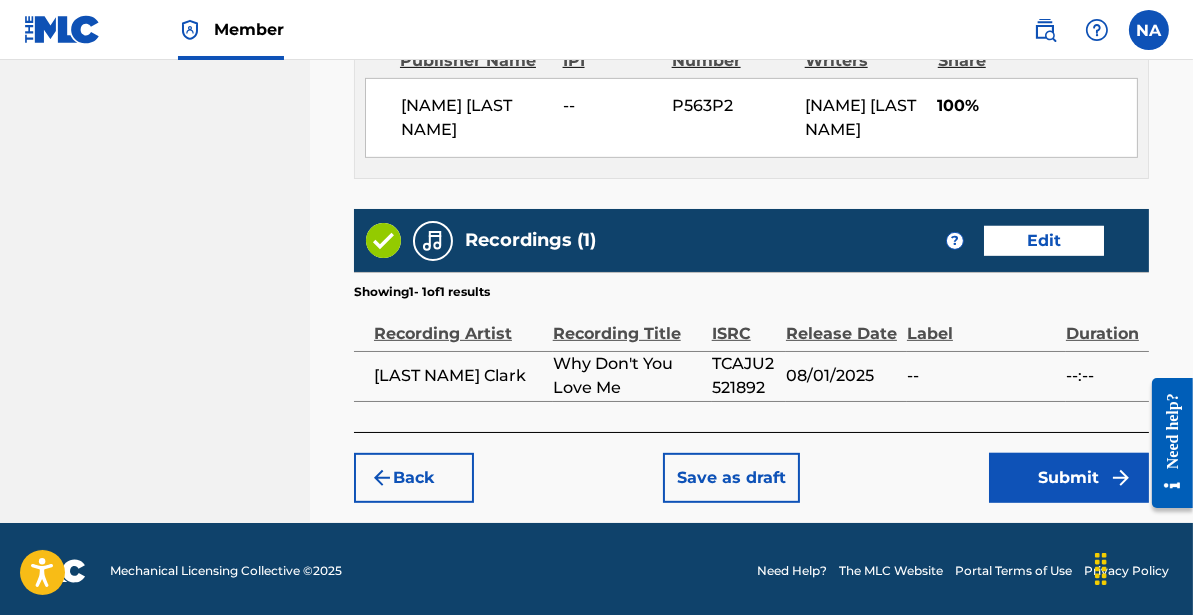 click on "Submit" at bounding box center (1069, 478) 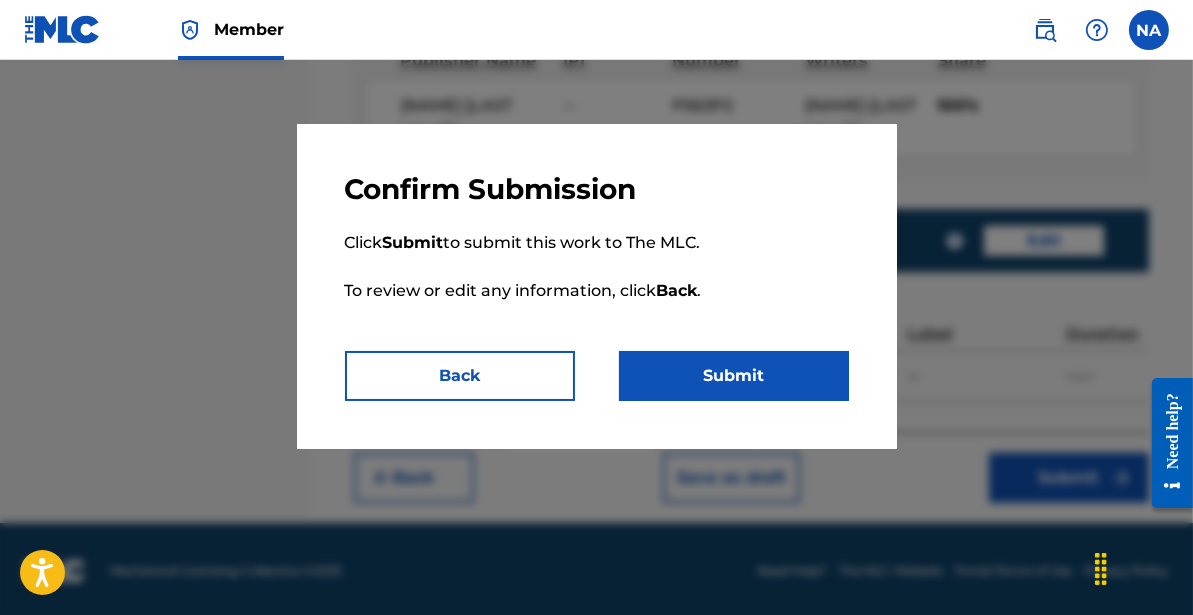 click on "Submit" at bounding box center [734, 376] 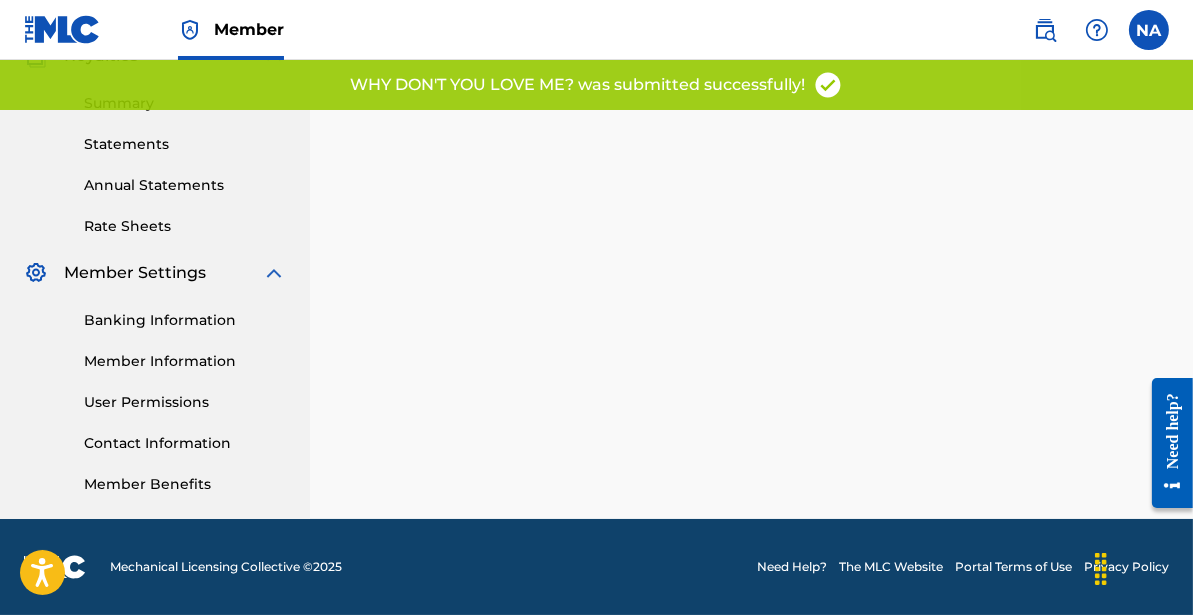 scroll, scrollTop: 0, scrollLeft: 0, axis: both 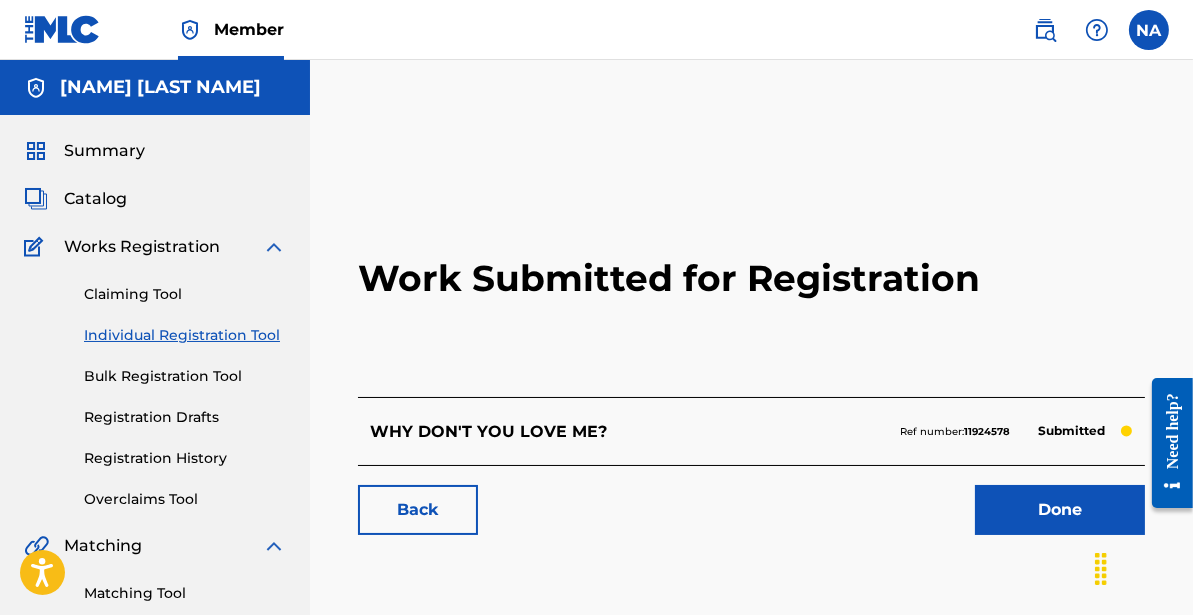 click on "Claiming Tool" at bounding box center (185, 294) 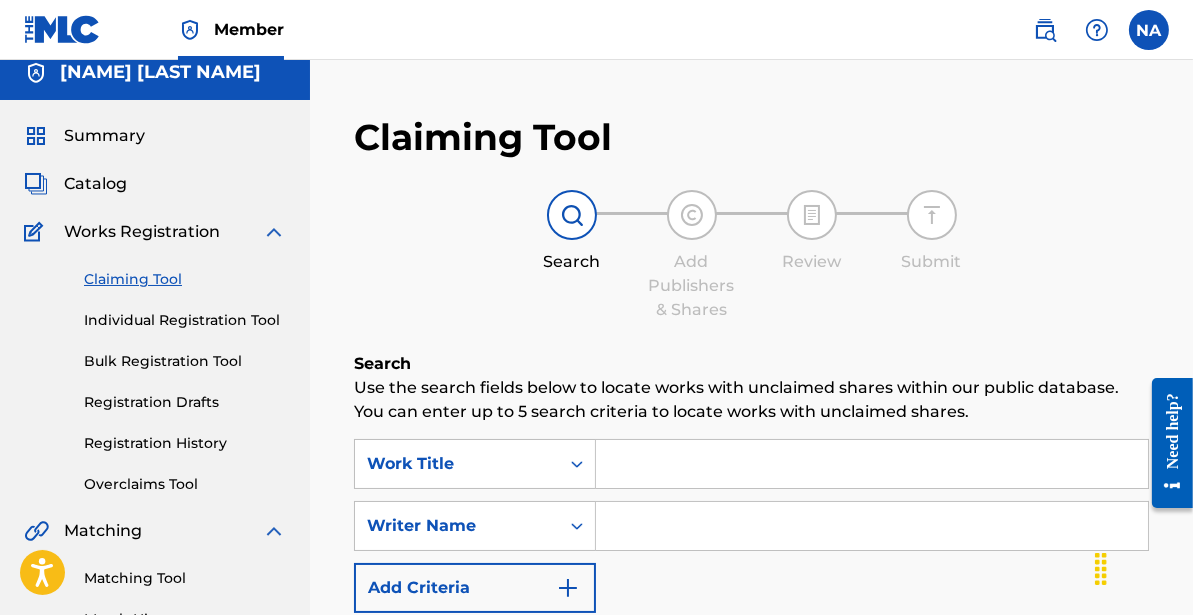scroll, scrollTop: 81, scrollLeft: 0, axis: vertical 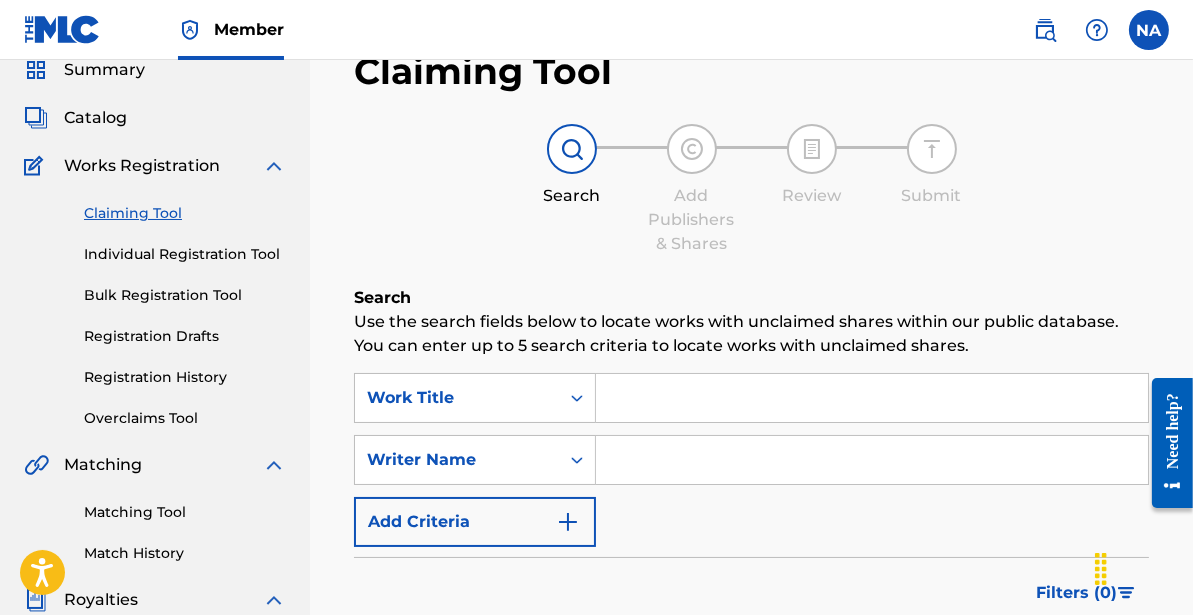 click at bounding box center (872, 398) 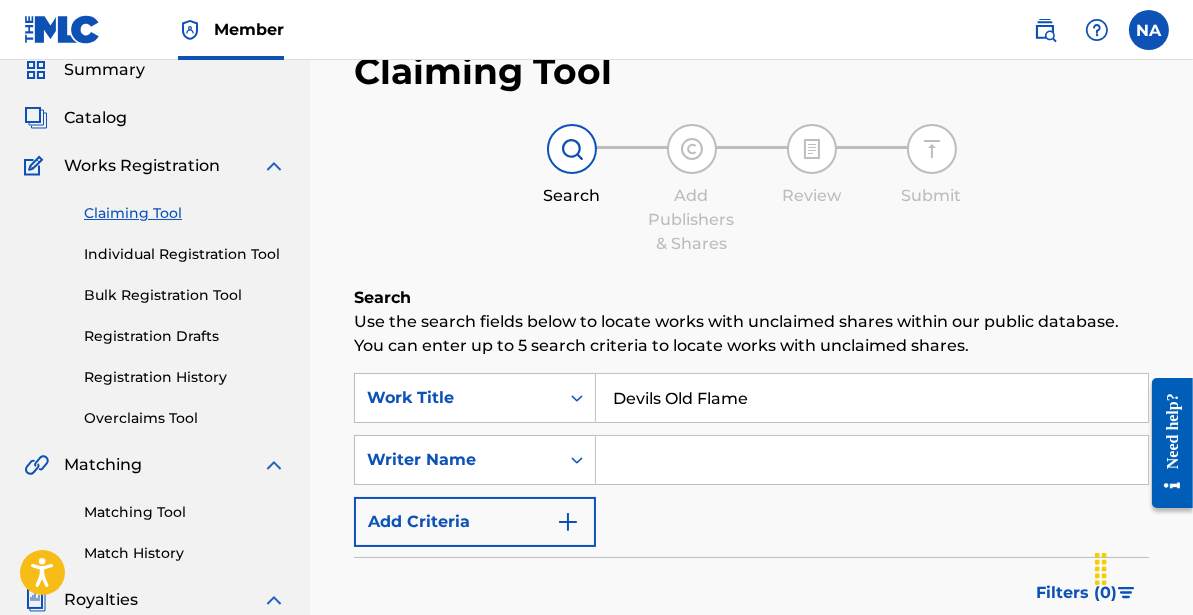 type on "Devils Old Flame" 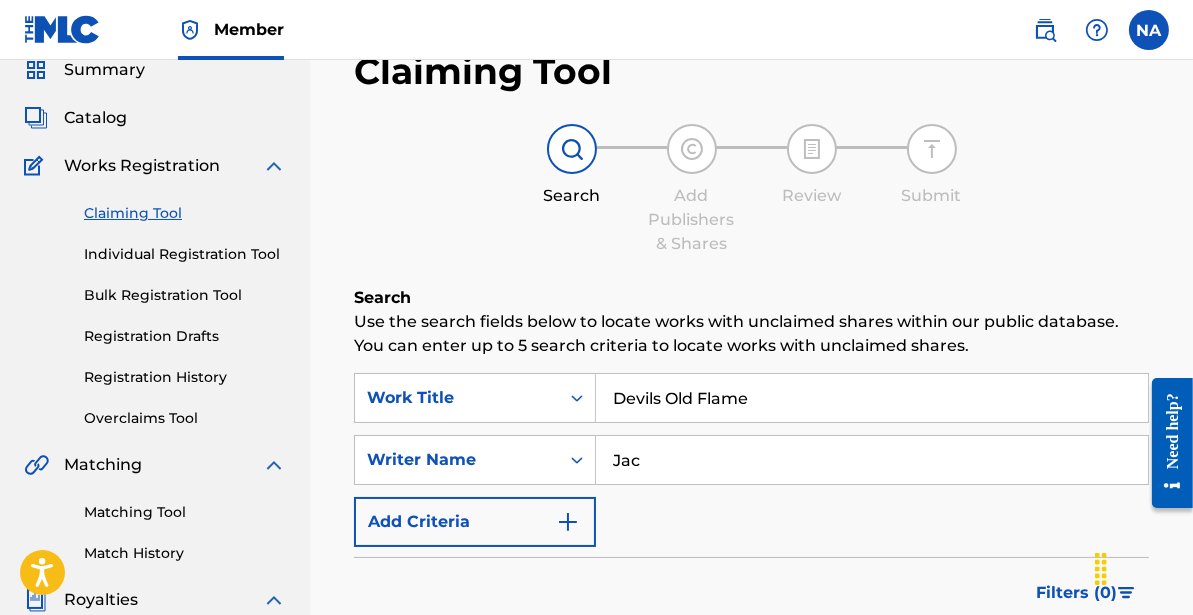 type on "[NAME] Quist" 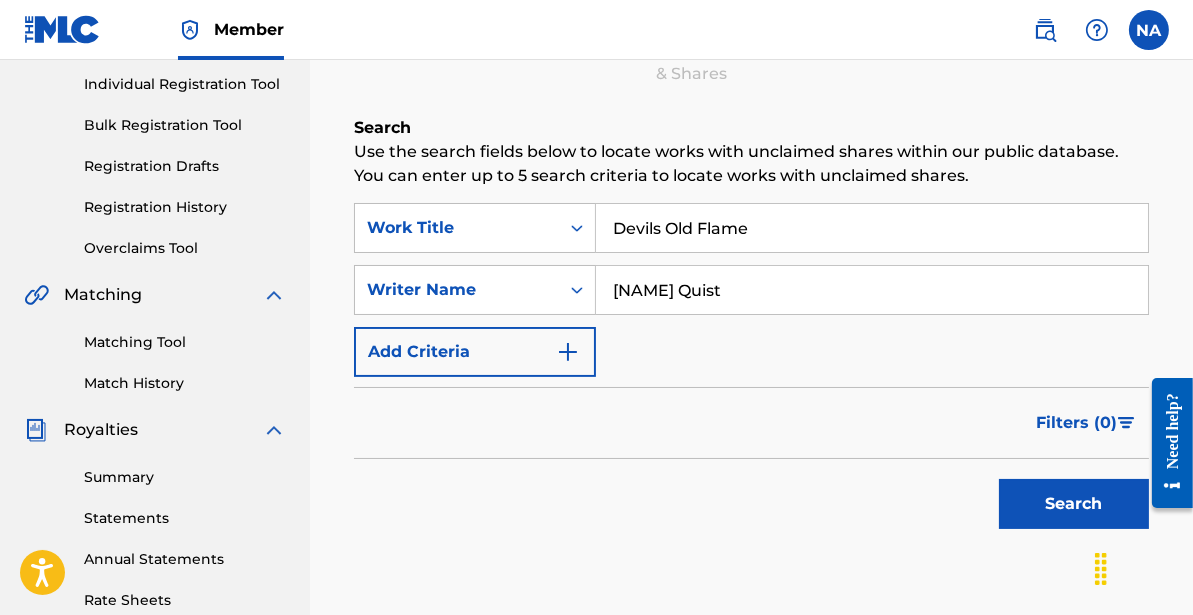 scroll, scrollTop: 263, scrollLeft: 0, axis: vertical 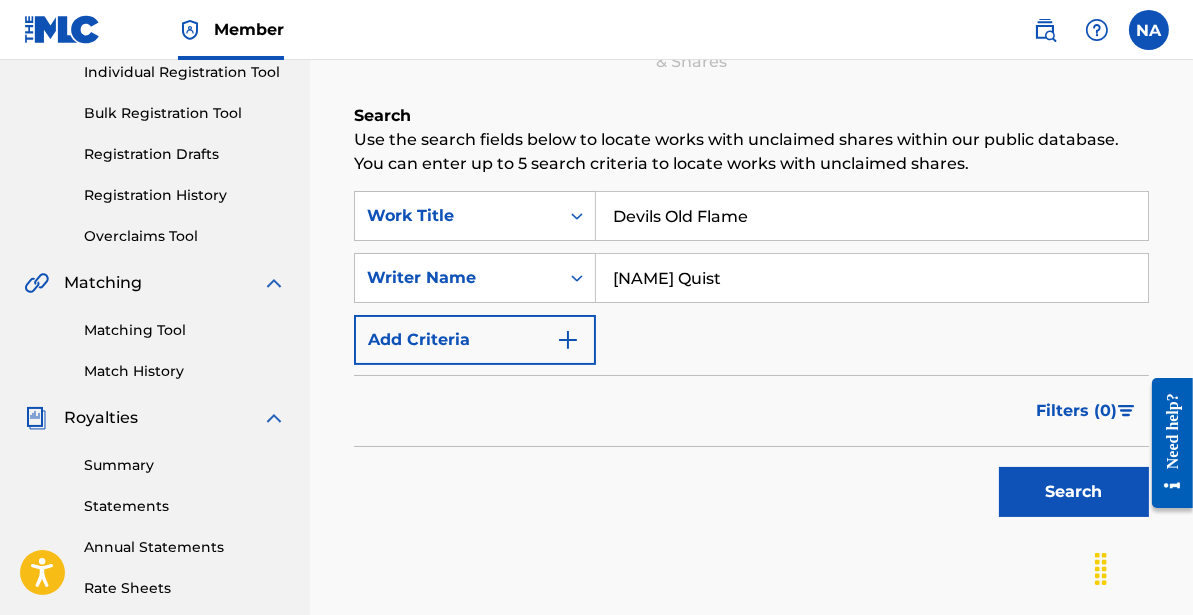 click on "Search" at bounding box center [1074, 492] 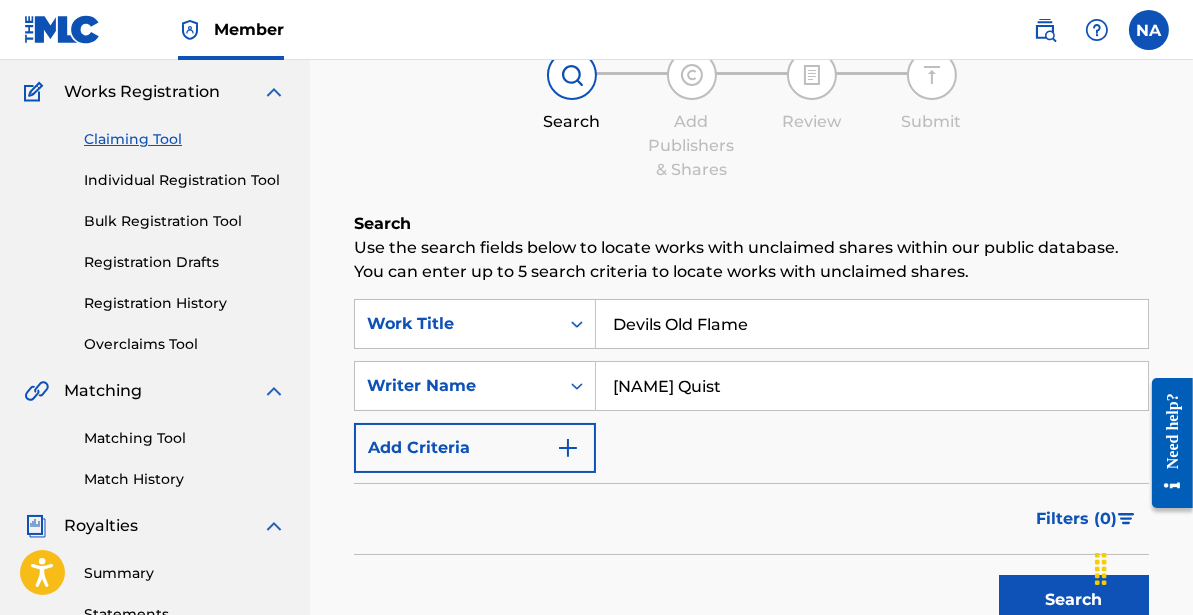 scroll, scrollTop: 153, scrollLeft: 0, axis: vertical 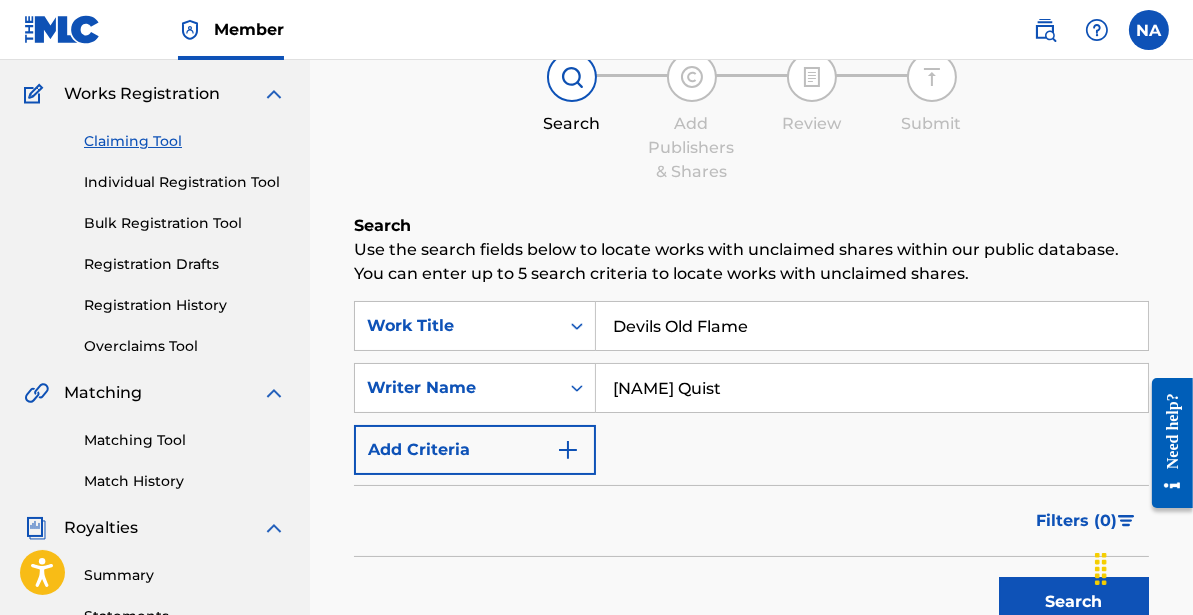 click on "Individual Registration Tool" at bounding box center (185, 182) 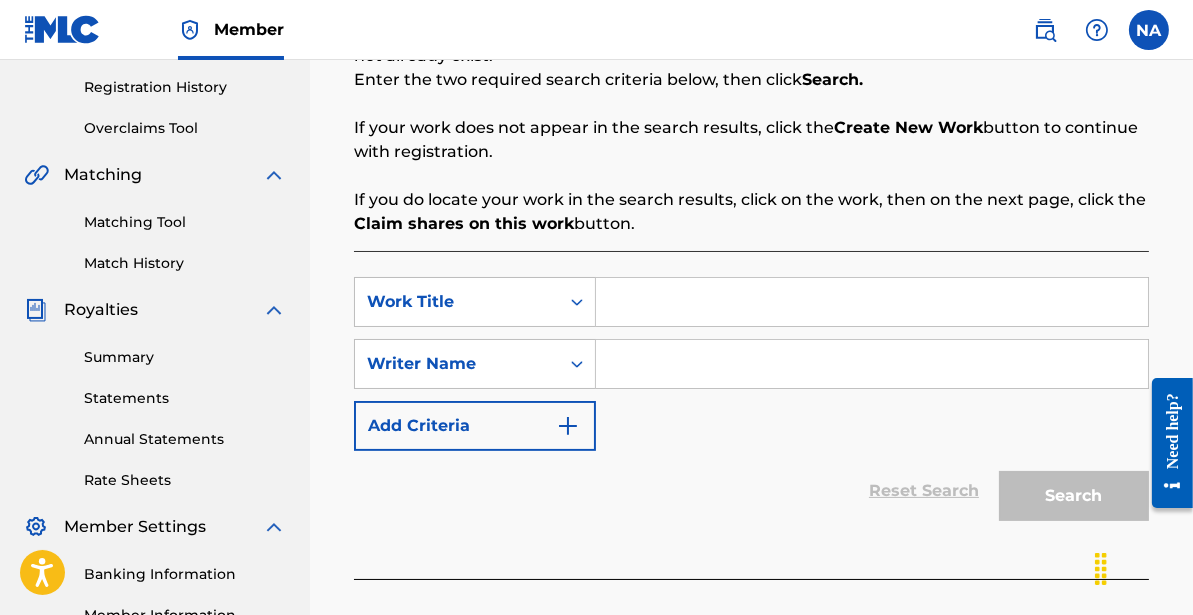 scroll, scrollTop: 372, scrollLeft: 0, axis: vertical 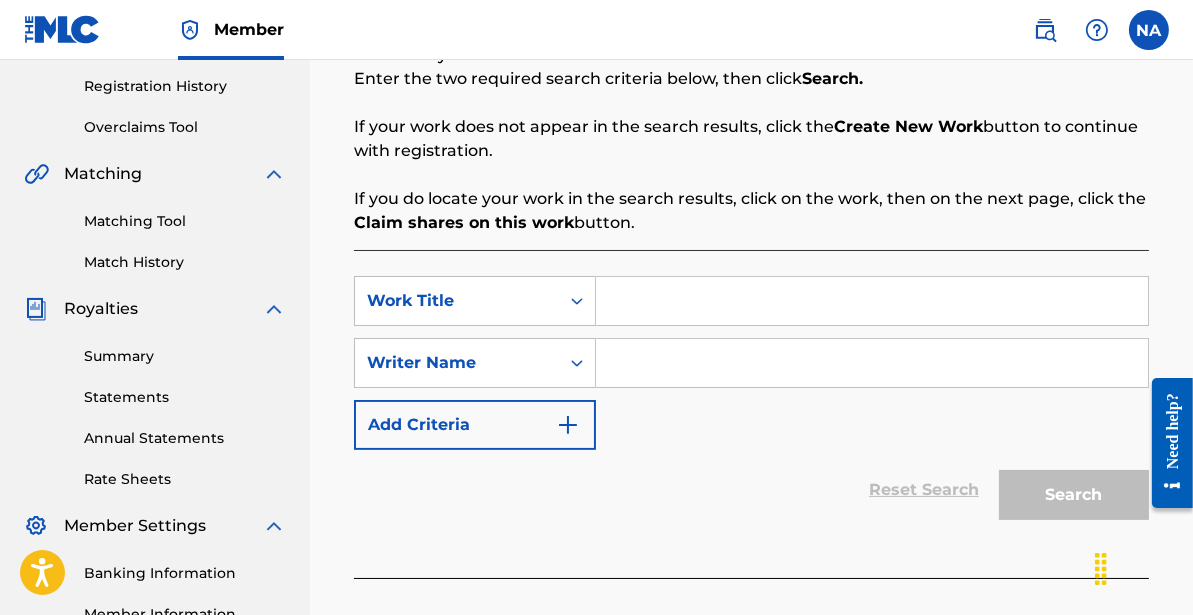 click at bounding box center [872, 301] 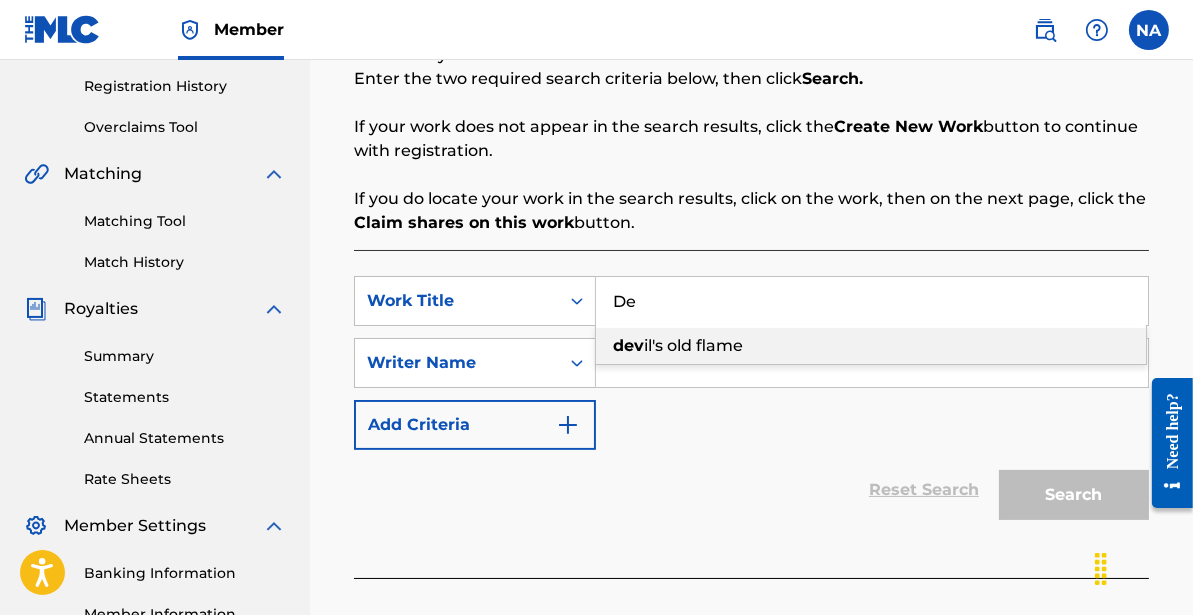 type on "D" 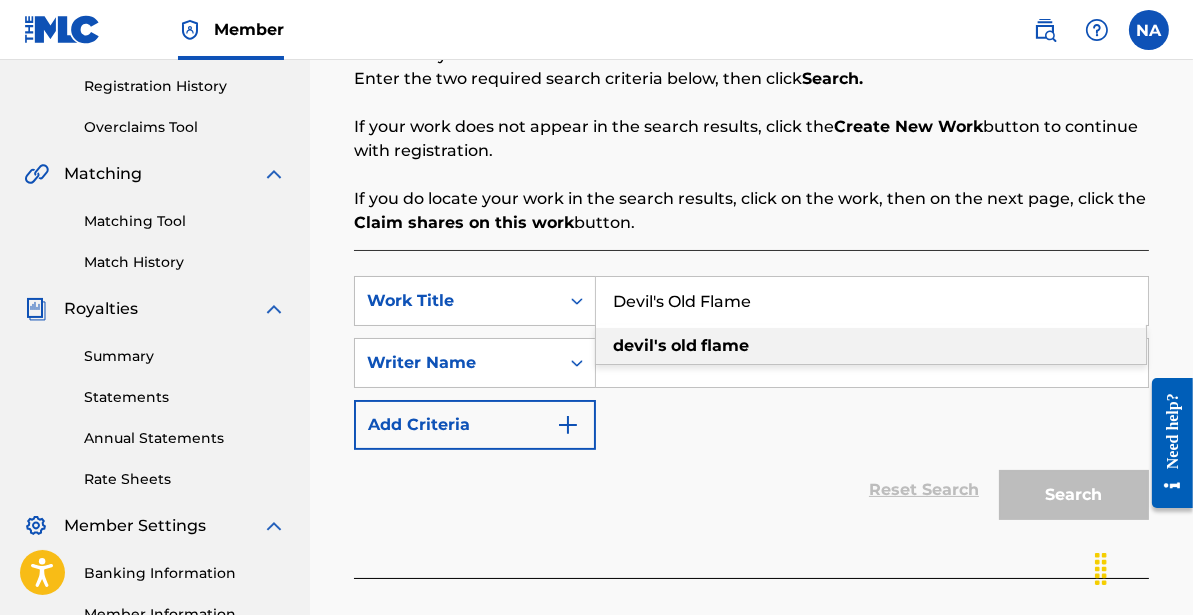 type on "Devil's Old Flame" 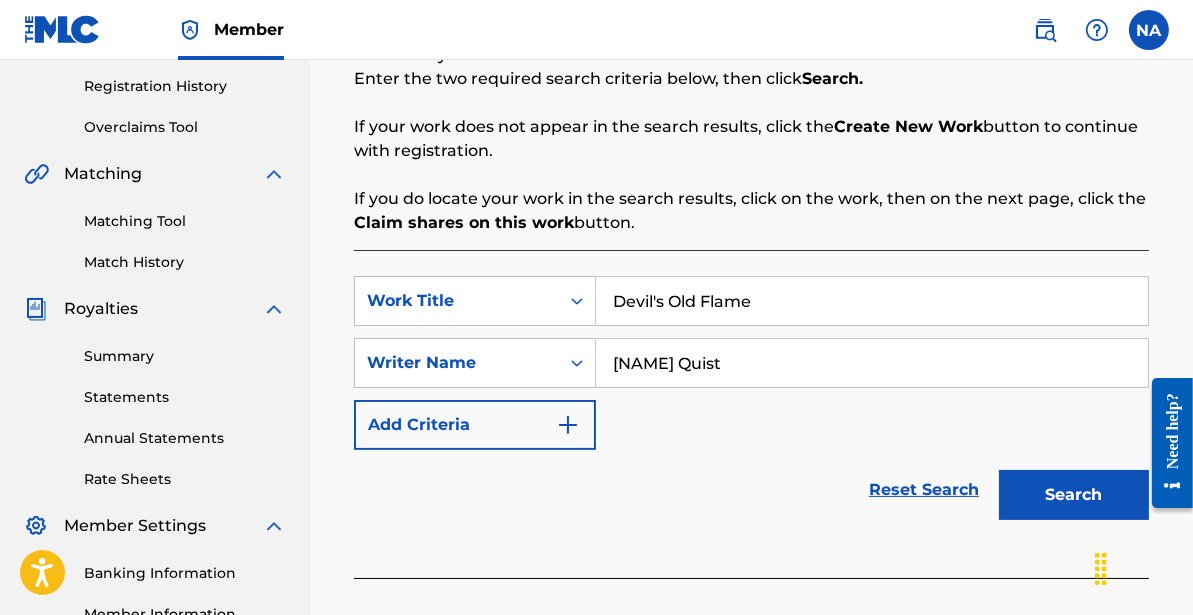 type on "[NAME] Quist" 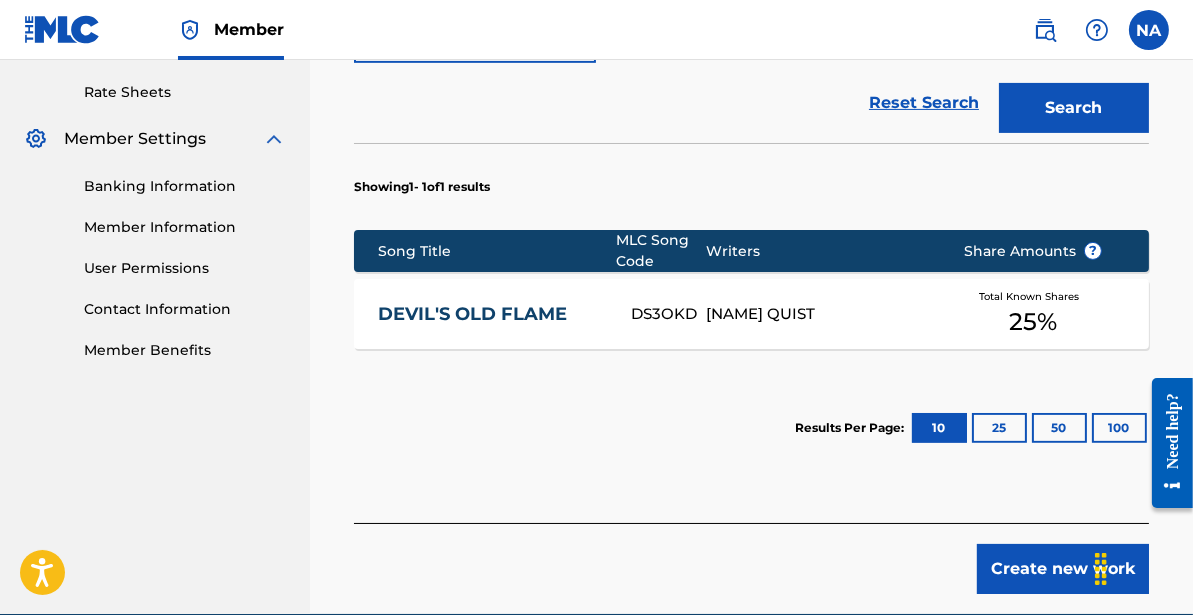 scroll, scrollTop: 762, scrollLeft: 0, axis: vertical 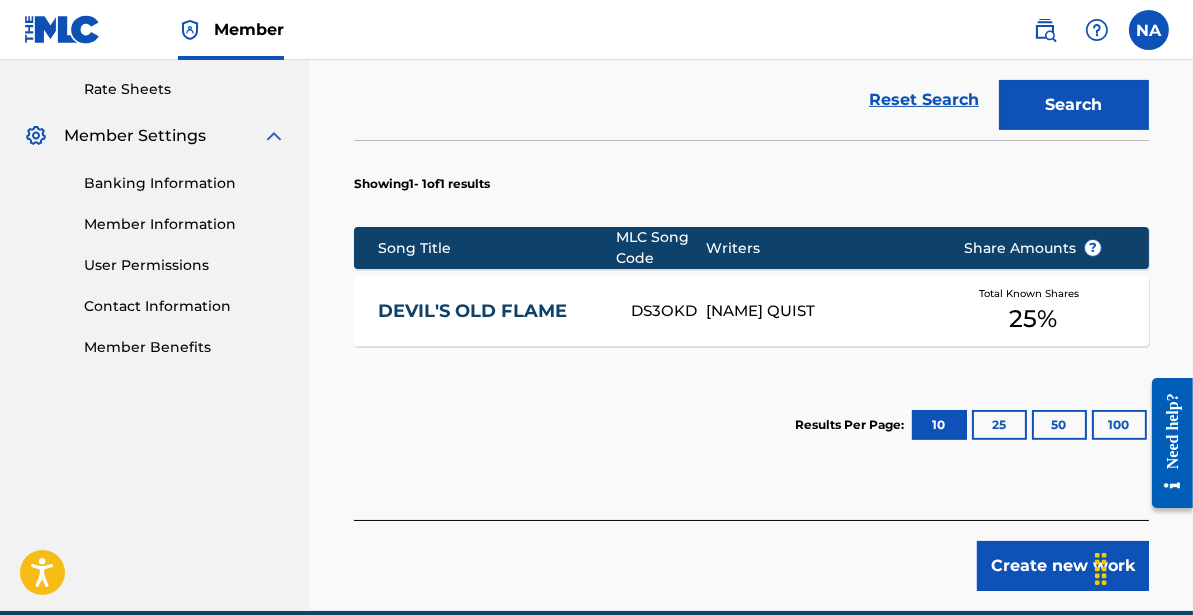 click on "DEVIL'S OLD FLAME" at bounding box center [491, 311] 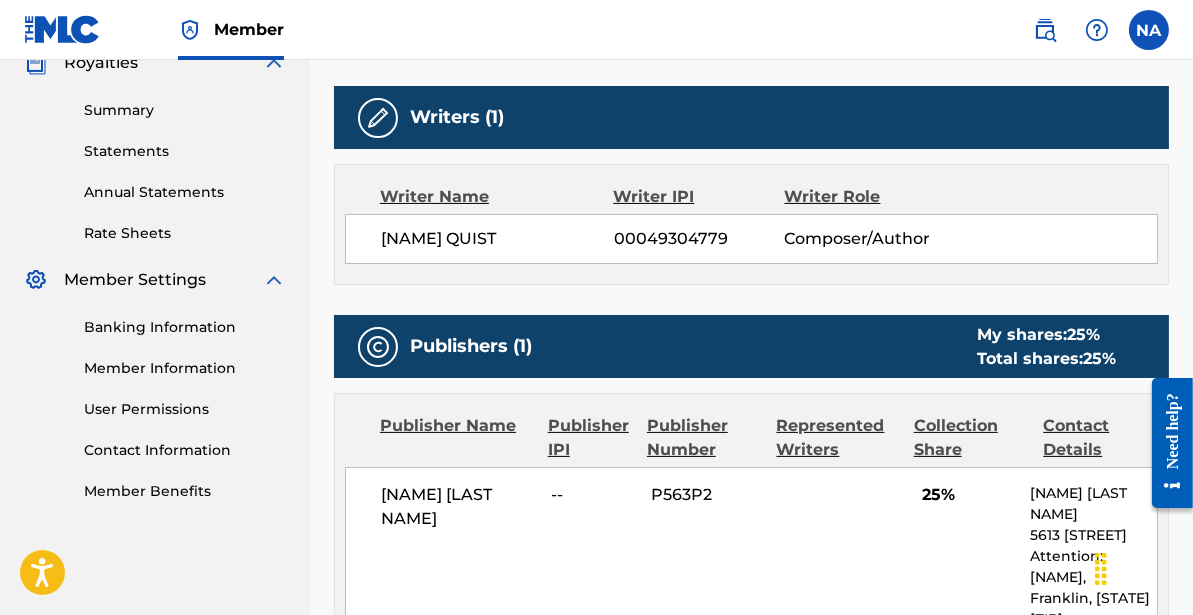 scroll, scrollTop: 0, scrollLeft: 0, axis: both 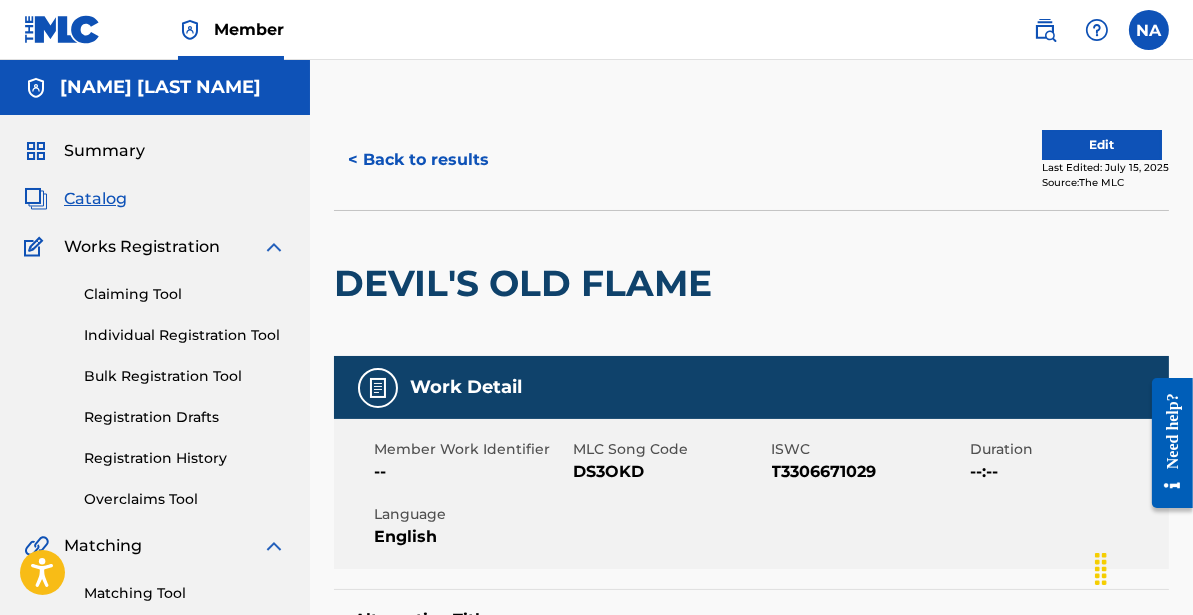 click on "< Back to results" at bounding box center [418, 160] 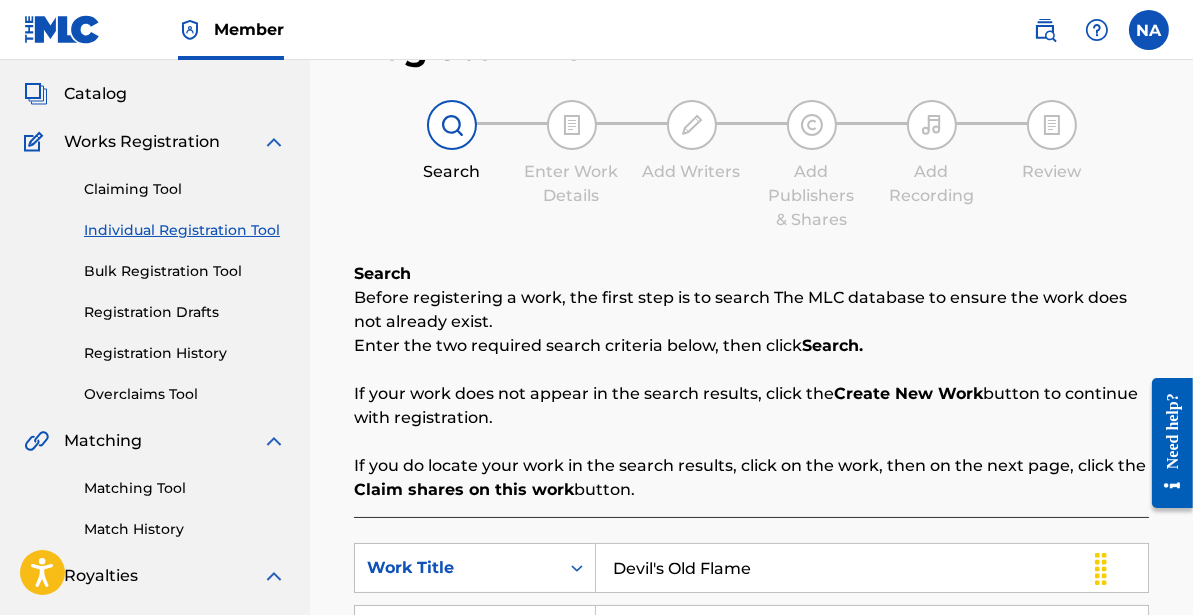 scroll, scrollTop: 0, scrollLeft: 0, axis: both 